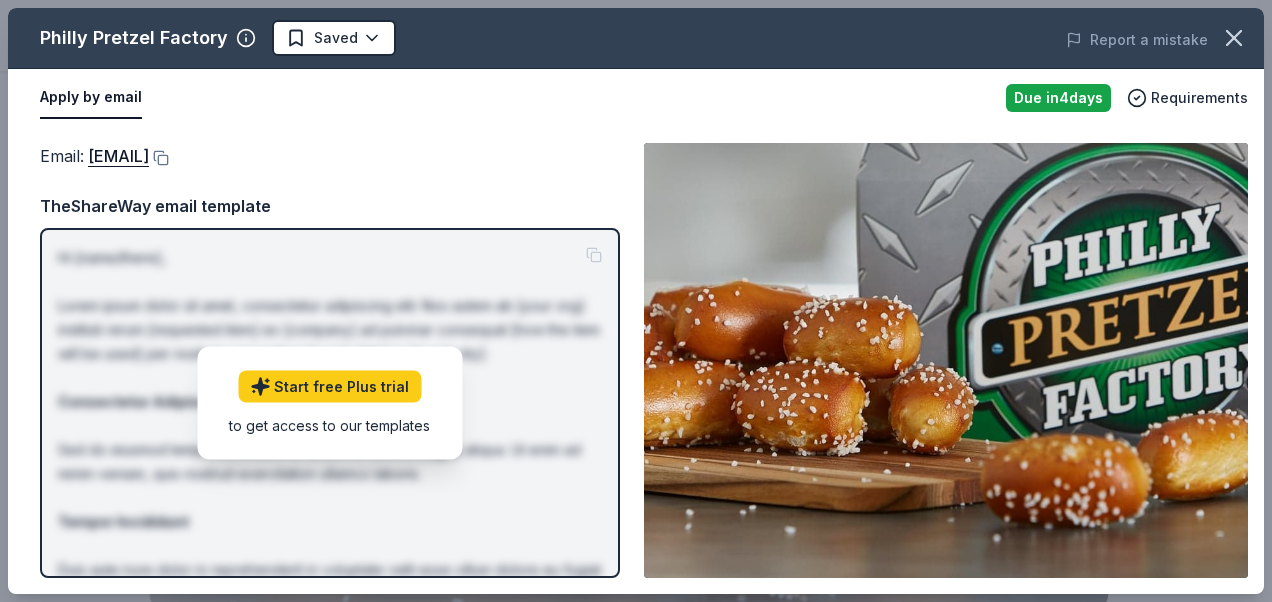 scroll, scrollTop: 500, scrollLeft: 0, axis: vertical 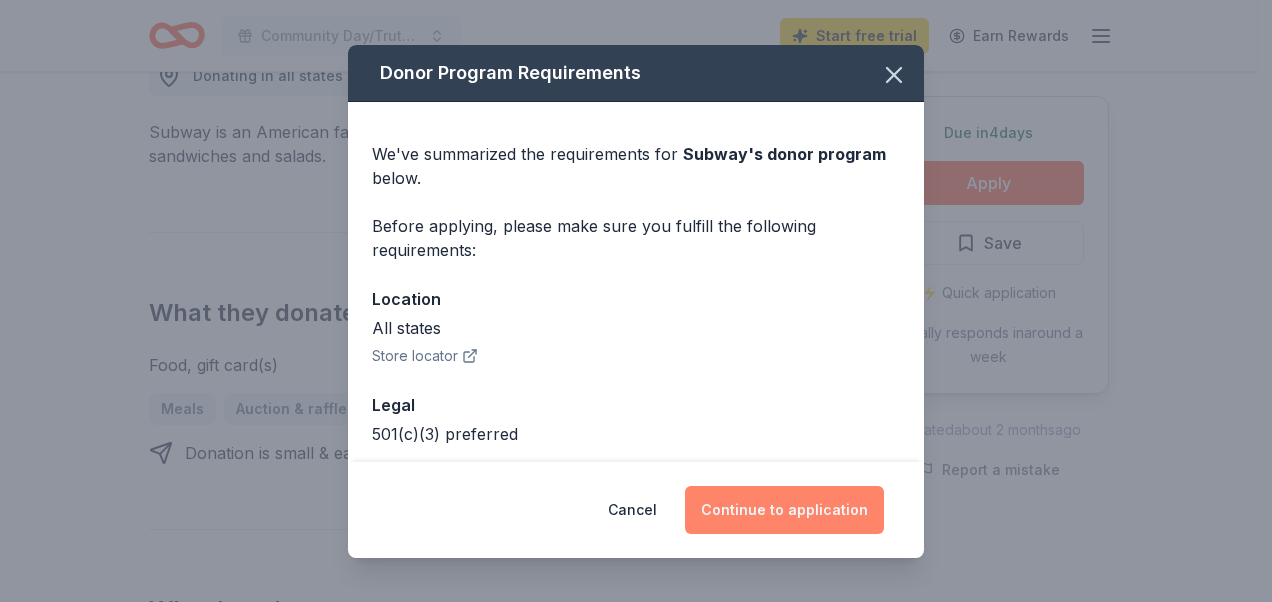 click on "Continue to application" at bounding box center [784, 510] 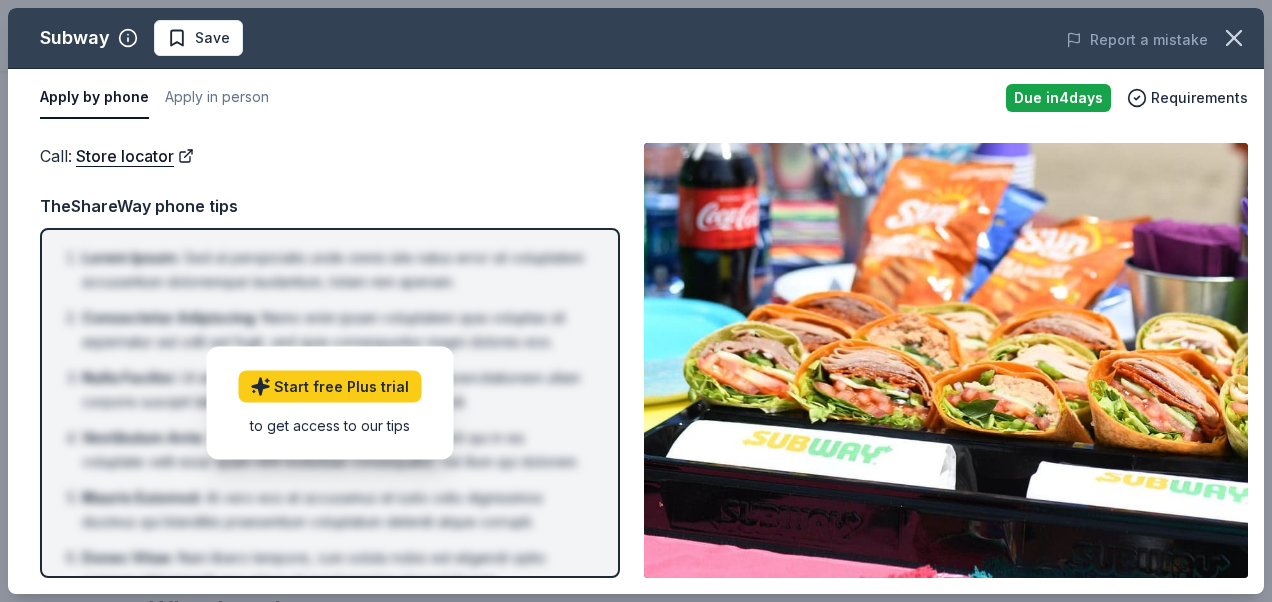 click on "Apply by phone" at bounding box center [94, 98] 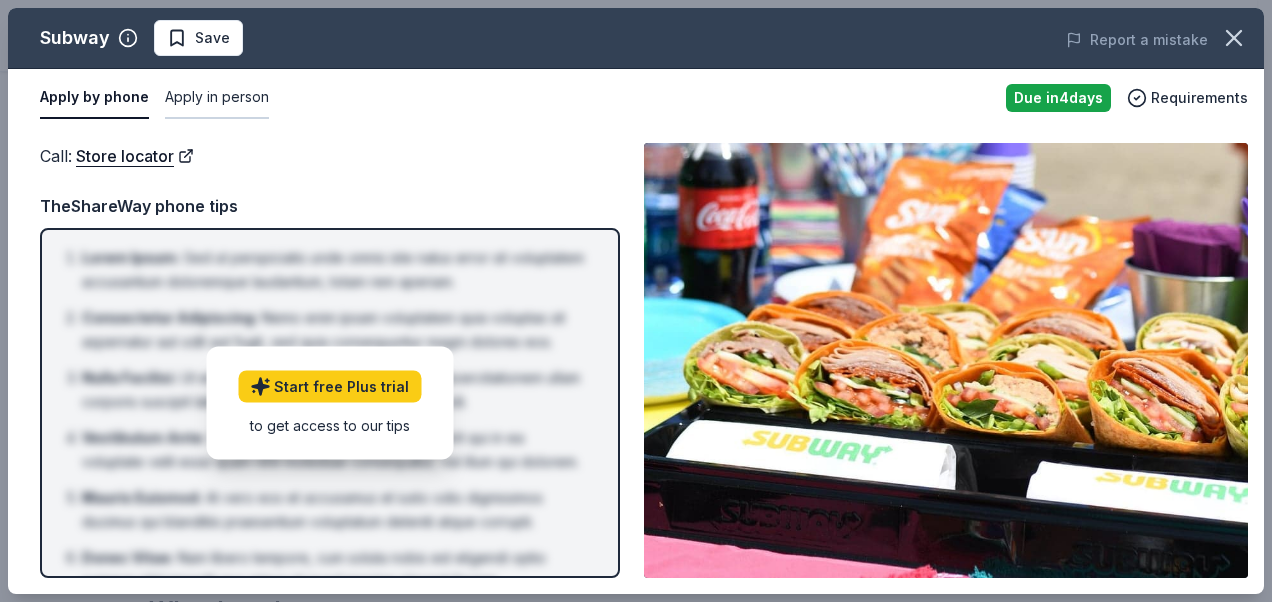 click on "Apply in person" at bounding box center [217, 98] 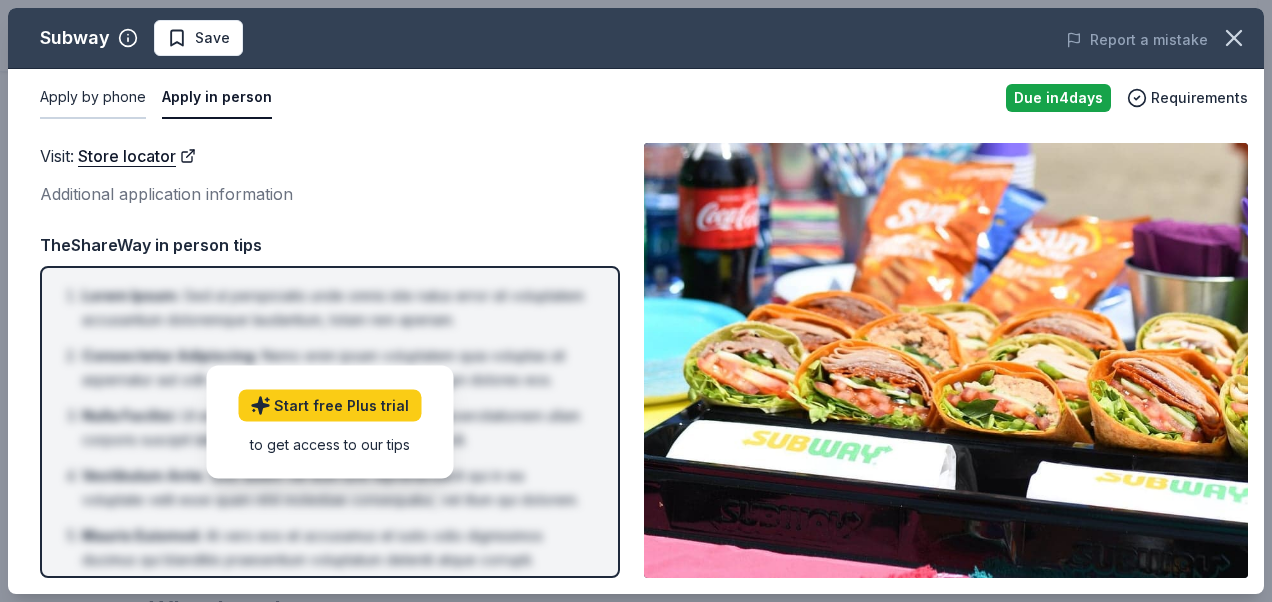 click on "Apply by phone" at bounding box center [93, 98] 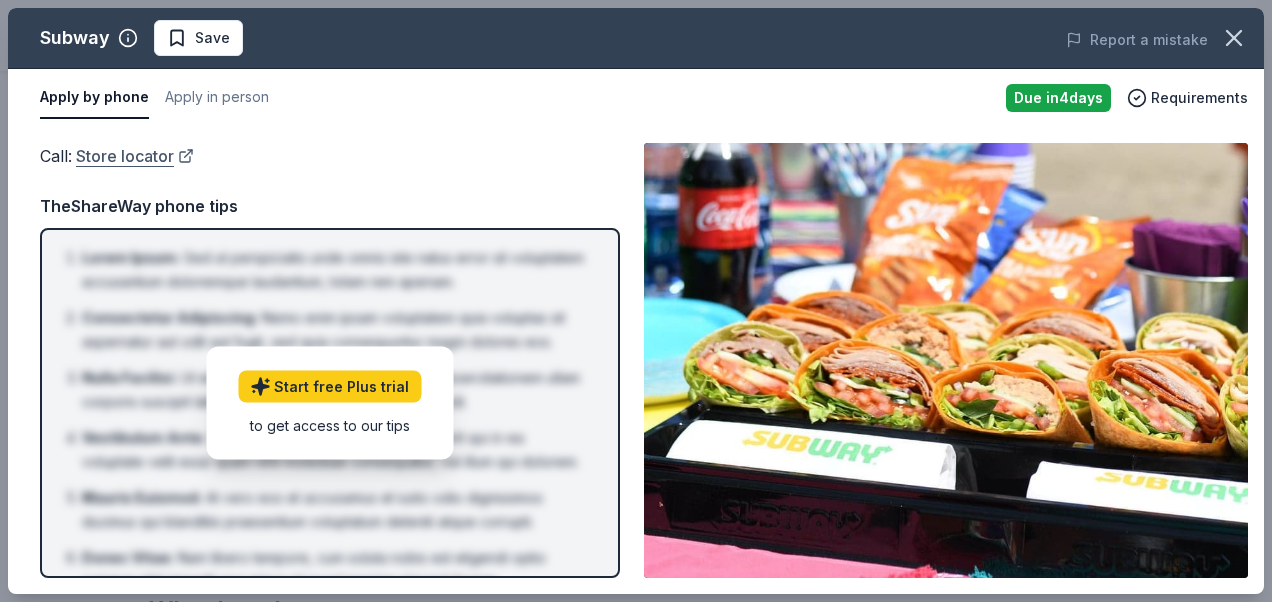 click on "Store locator" at bounding box center [135, 156] 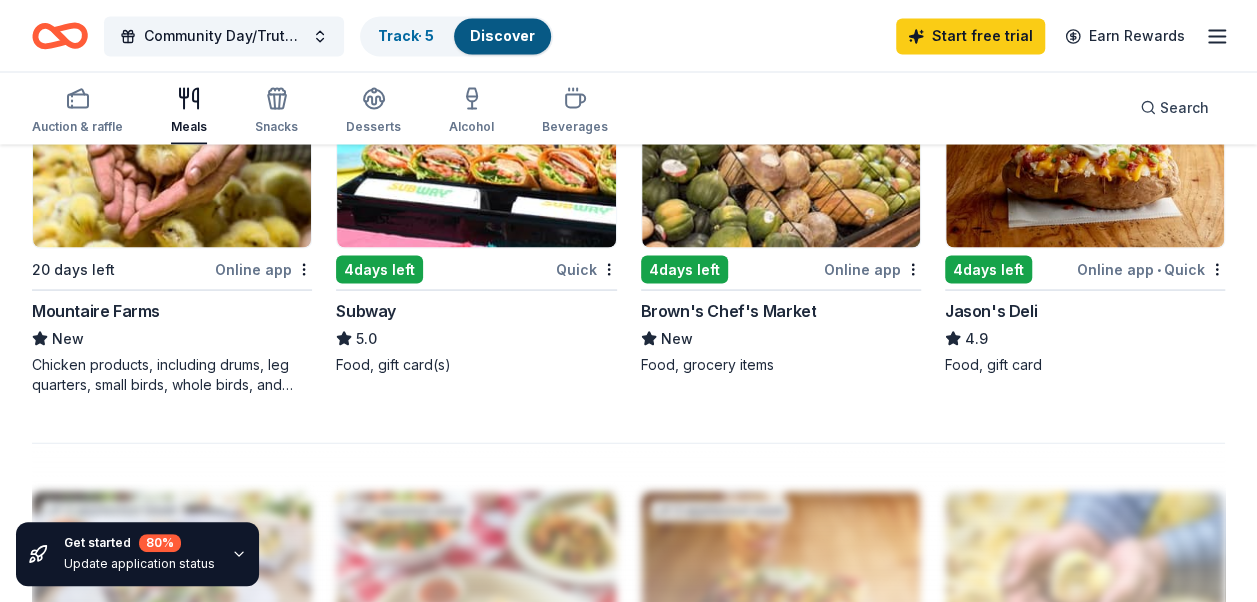 scroll, scrollTop: 1700, scrollLeft: 0, axis: vertical 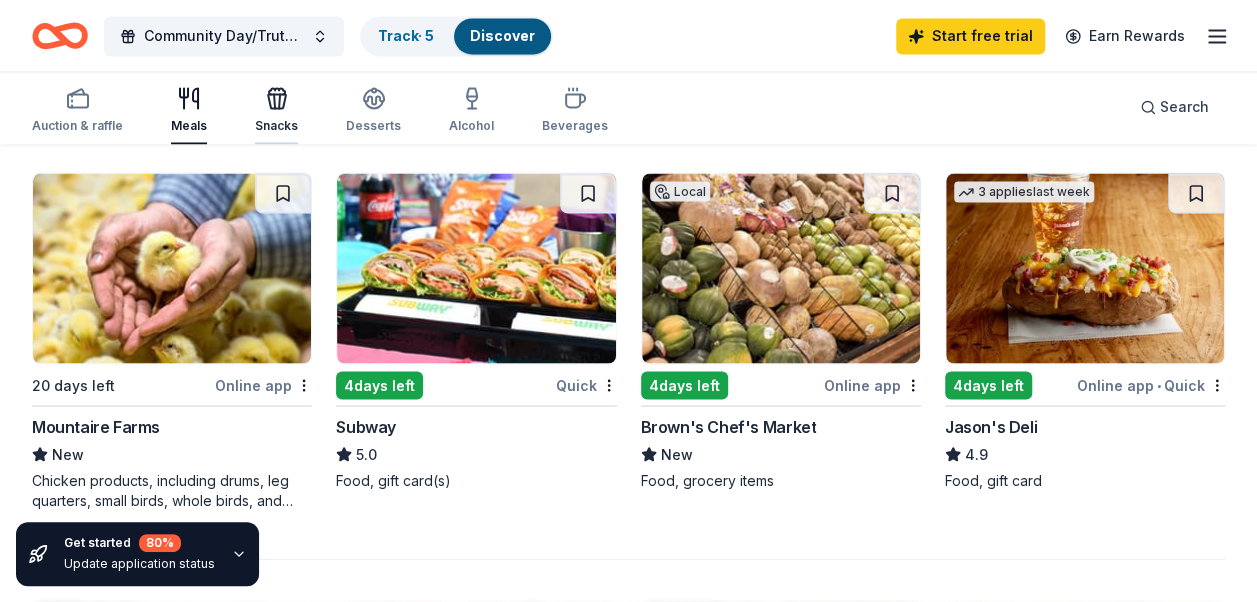 click on "Snacks" at bounding box center [276, 126] 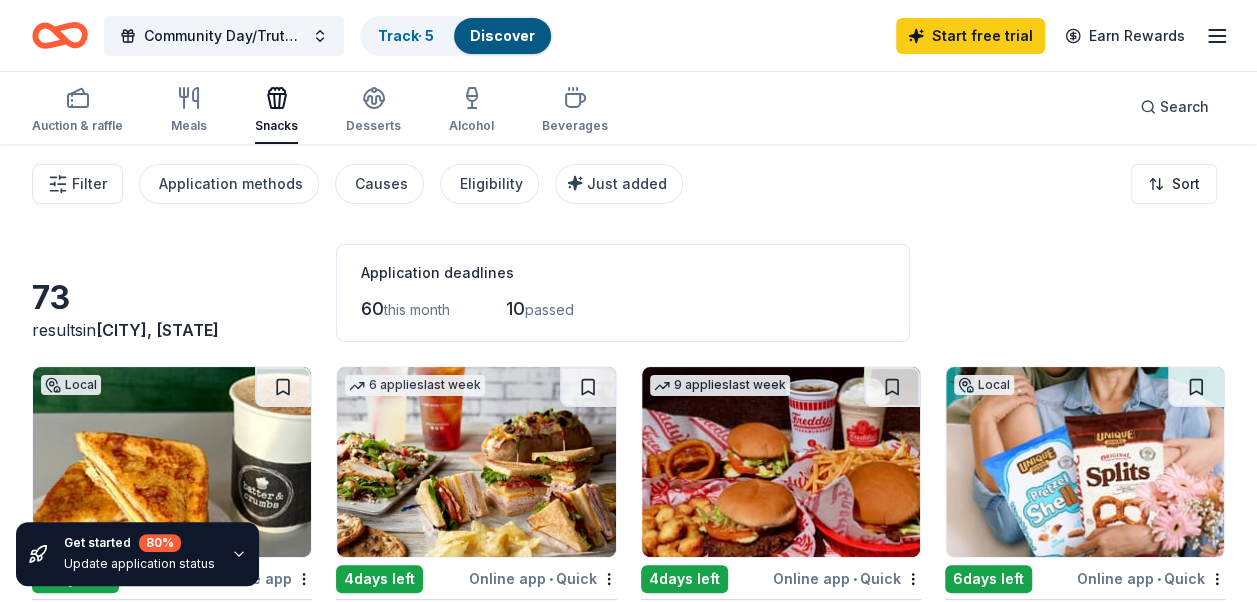 scroll, scrollTop: 0, scrollLeft: 0, axis: both 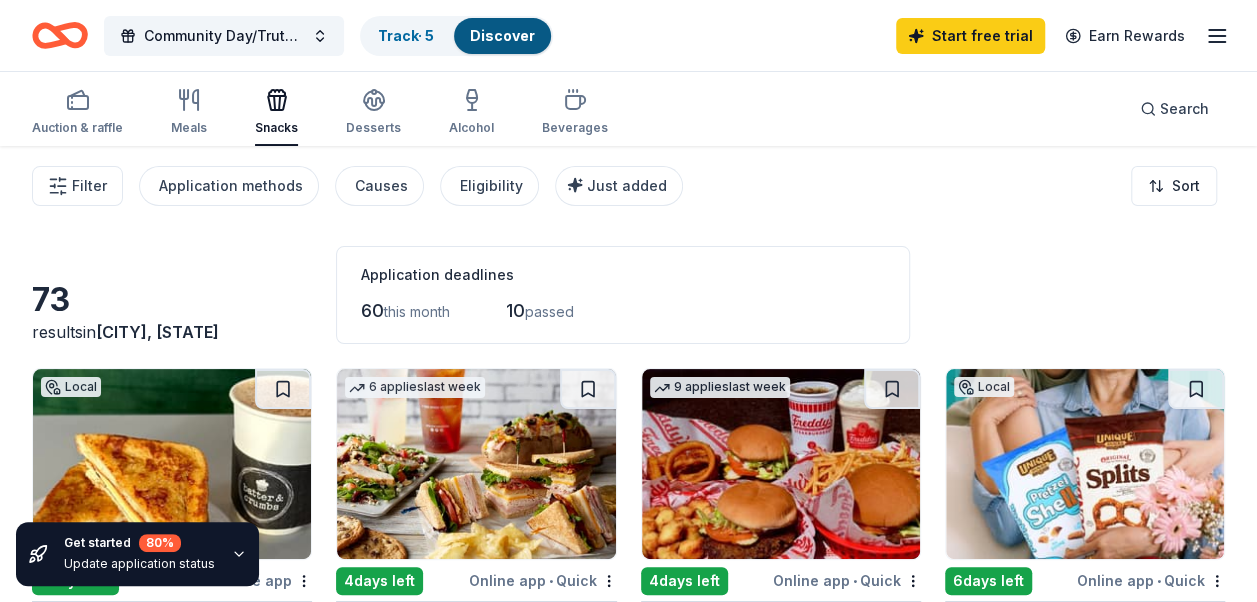 click on "73" at bounding box center [172, 300] 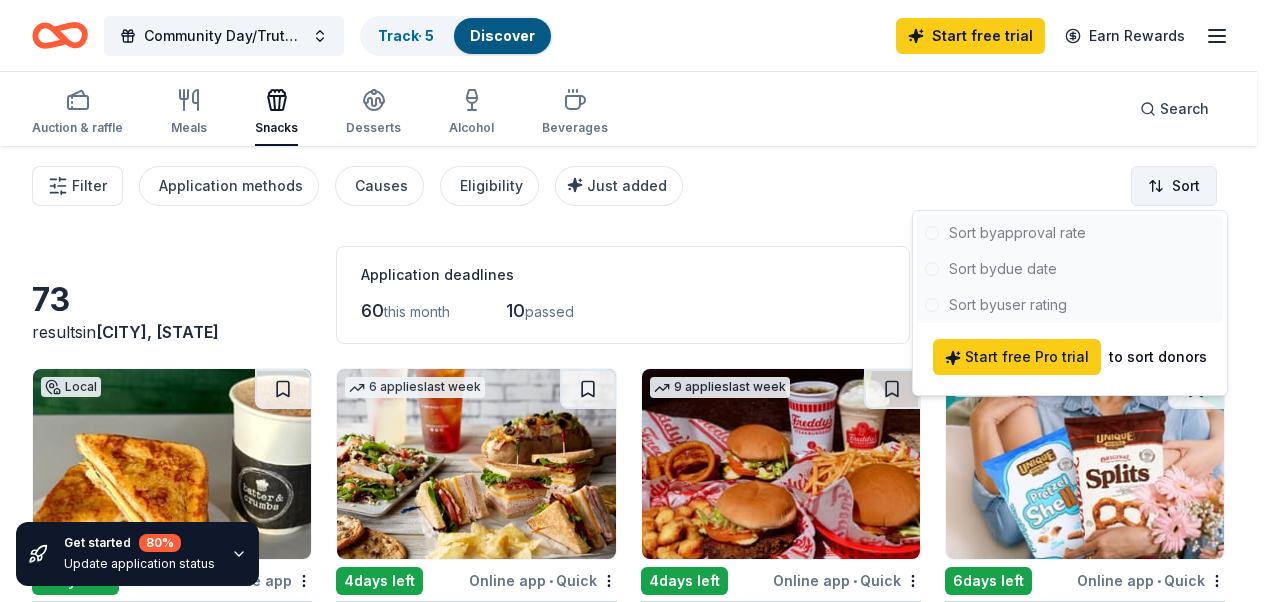 click on "Community Day/Truth Games Track  · 5 Discover Start free  trial Earn Rewards Auction & raffle Meals Snacks Desserts Alcohol Beverages Search Filter Application methods Causes Eligibility Just added Sort Get started 80 % Update application status 73 results  in  Philadelphia, PA Application deadlines 60  this month 10  passed Local 6  days left Online app Batter & Crumbs New Vegan baked goods, gift card(s) 6   applies  last week 4  days left Online app • Quick McAlister's Deli New Food, gift card(s) 9   applies  last week 4  days left Online app • Quick Freddy's Frozen Custard & Steakburgers 4.6 Gift basket(s), gift card(s), food Local 6  days left Online app • Quick Unique Snacks New Pretzel snack products 3   applies  last week 4  days left Online app • Quick Jason's Deli 4.9 Food, gift card 13   applies  last week 27 days left Online app Gourmet Gift Baskets 4.5 Gift basket(s) 1   apply  last week Local 4  days left Online app • Quick The Couch Tomato Cafe New Gift card(s), menu copy 4  days left" at bounding box center (636, 301) 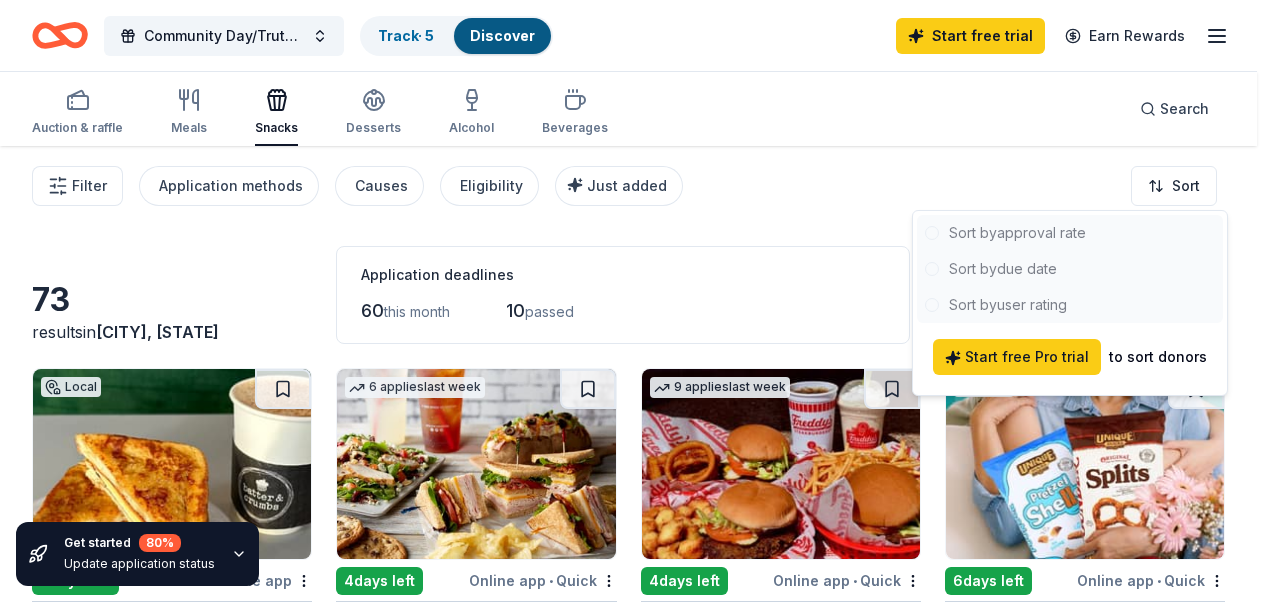 click at bounding box center [1070, 269] 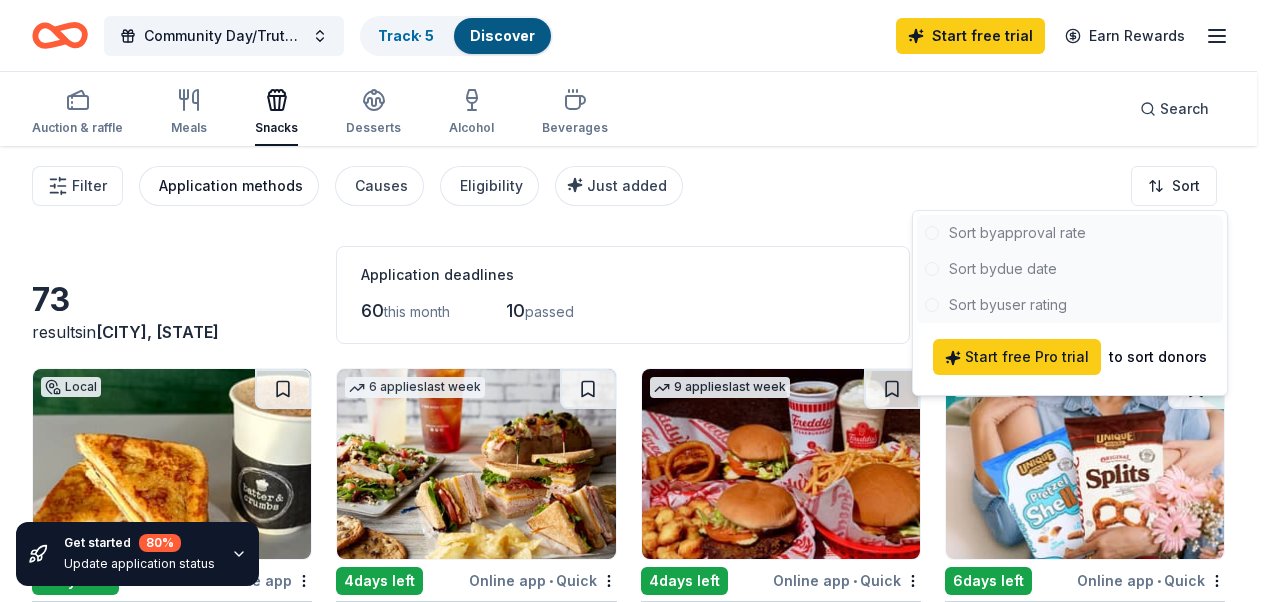 click on "Community Day/Truth Games Track  · 5 Discover Start free  trial Earn Rewards Auction & raffle Meals Snacks Desserts Alcohol Beverages Search Filter Application methods Causes Eligibility Just added Sort Get started 80 % Update application status 73 results  in  Philadelphia, PA Application deadlines 60  this month 10  passed Local 6  days left Online app Batter & Crumbs New Vegan baked goods, gift card(s) 6   applies  last week 4  days left Online app • Quick McAlister's Deli New Food, gift card(s) 9   applies  last week 4  days left Online app • Quick Freddy's Frozen Custard & Steakburgers 4.6 Gift basket(s), gift card(s), food Local 6  days left Online app • Quick Unique Snacks New Pretzel snack products 3   applies  last week 4  days left Online app • Quick Jason's Deli 4.9 Food, gift card 13   applies  last week 27 days left Online app Gourmet Gift Baskets 4.5 Gift basket(s) 1   apply  last week Local 4  days left Online app • Quick The Couch Tomato Cafe New Gift card(s), menu copy 4  days left" at bounding box center [636, 301] 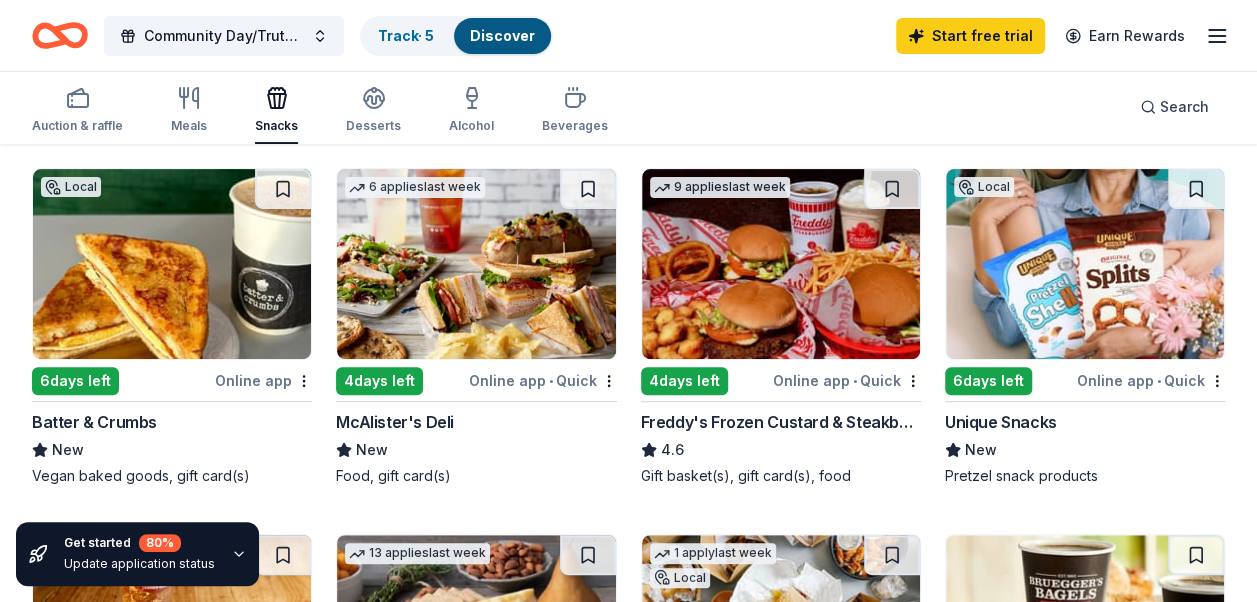 scroll, scrollTop: 0, scrollLeft: 0, axis: both 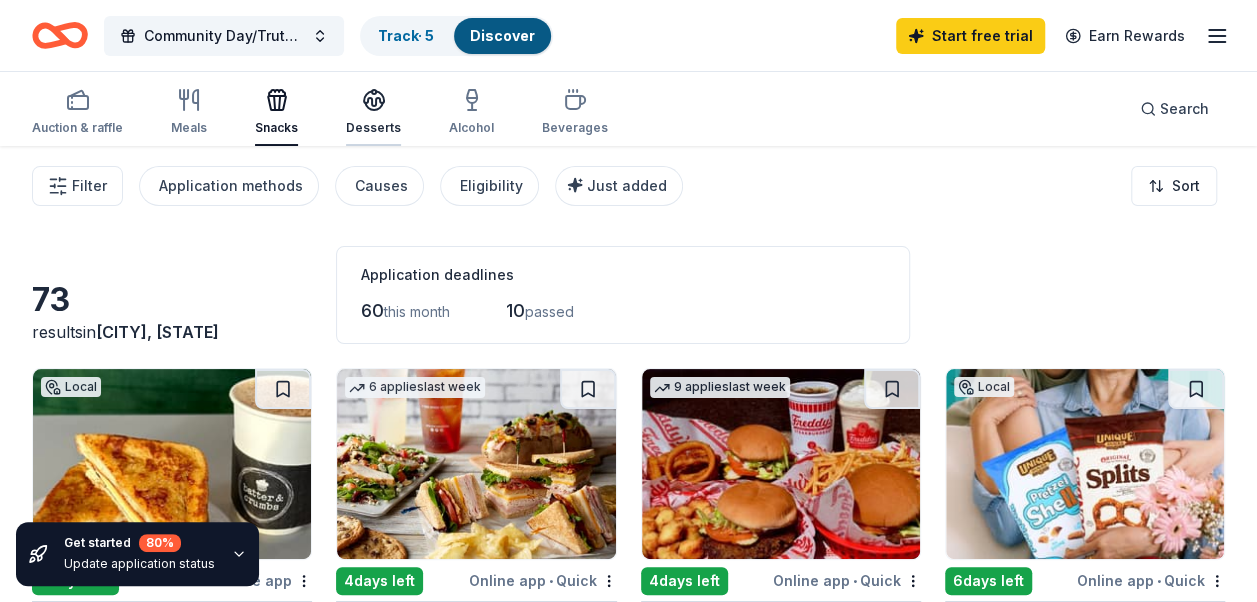 click on "Desserts" at bounding box center (373, 112) 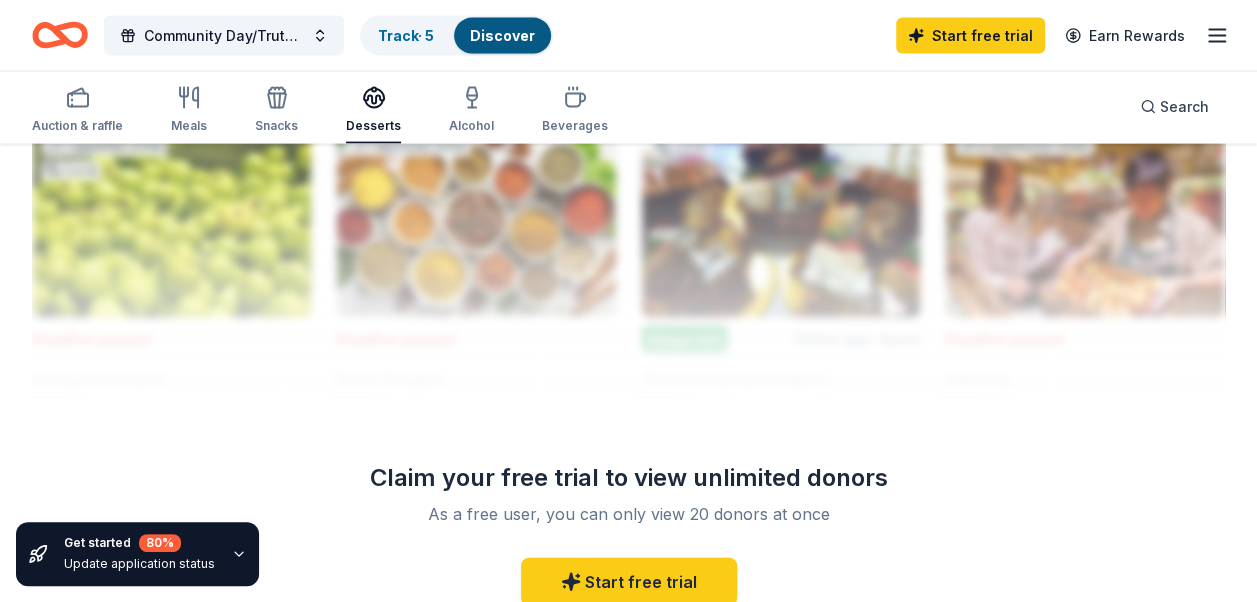 scroll, scrollTop: 2200, scrollLeft: 0, axis: vertical 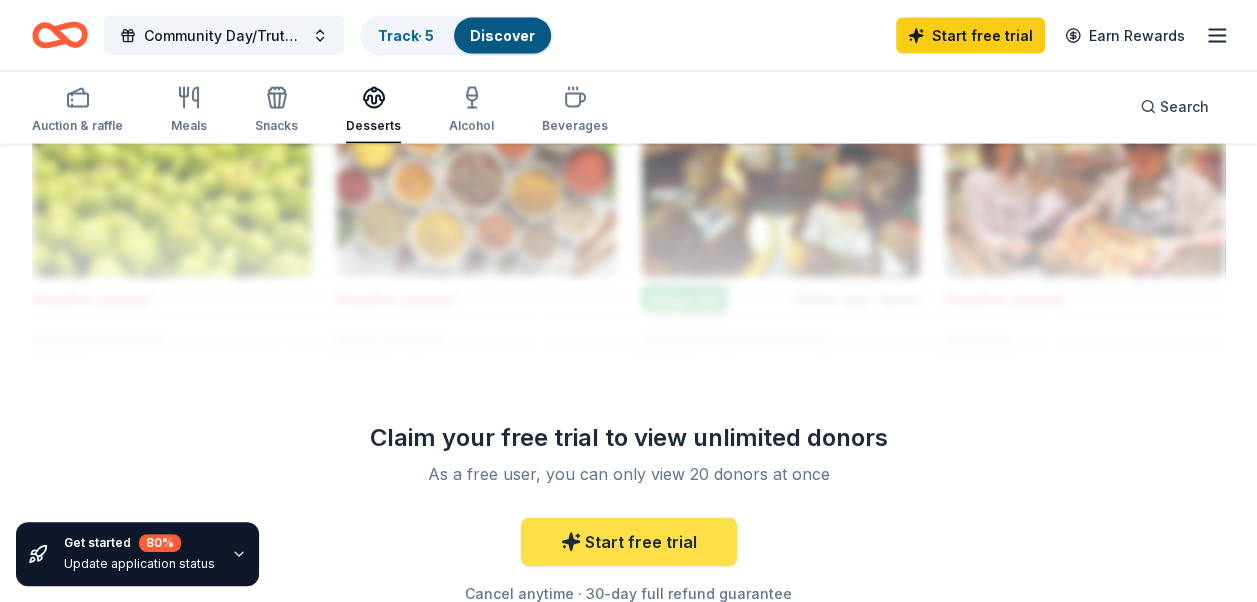 click on "Start free  trial" at bounding box center [629, 542] 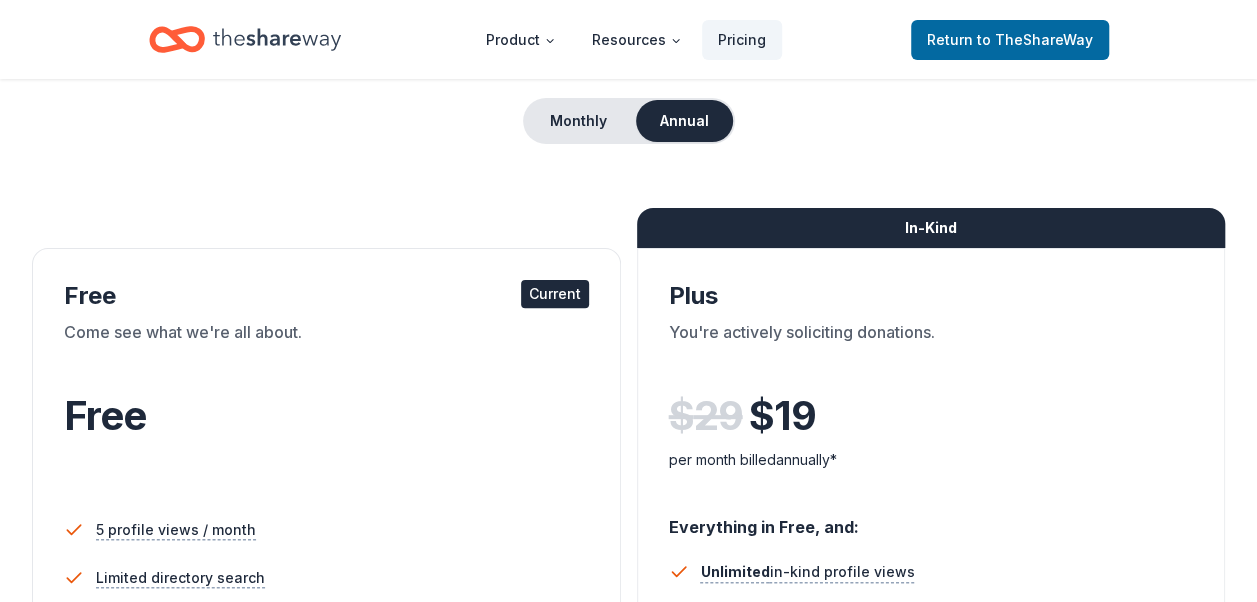scroll, scrollTop: 200, scrollLeft: 0, axis: vertical 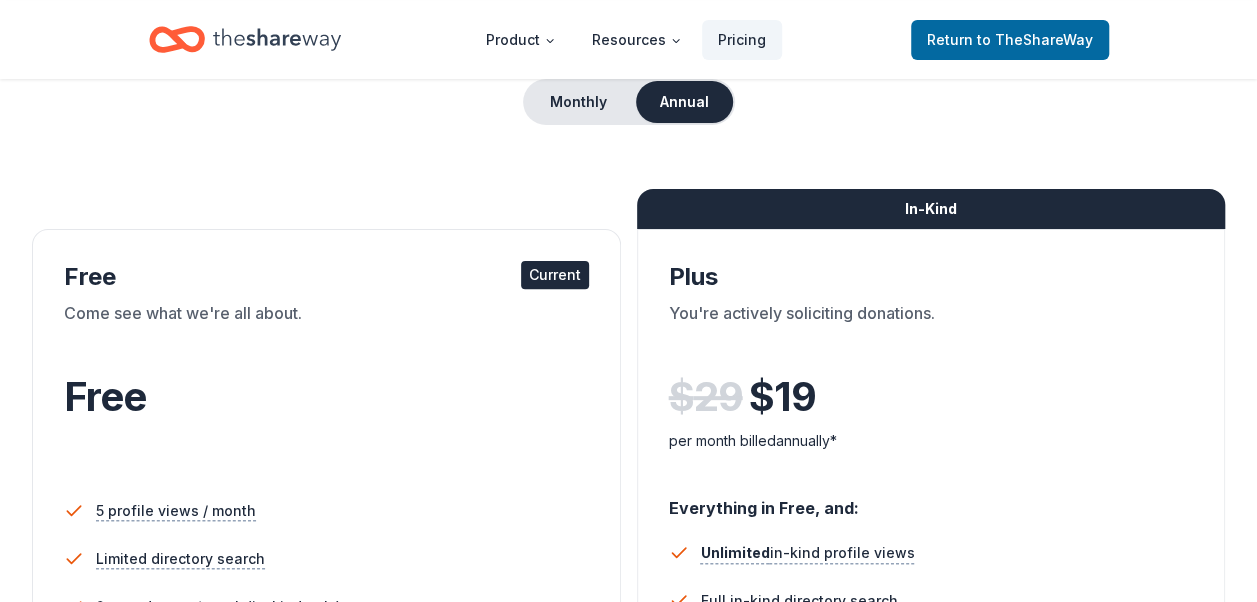 click on "Current" at bounding box center (555, 275) 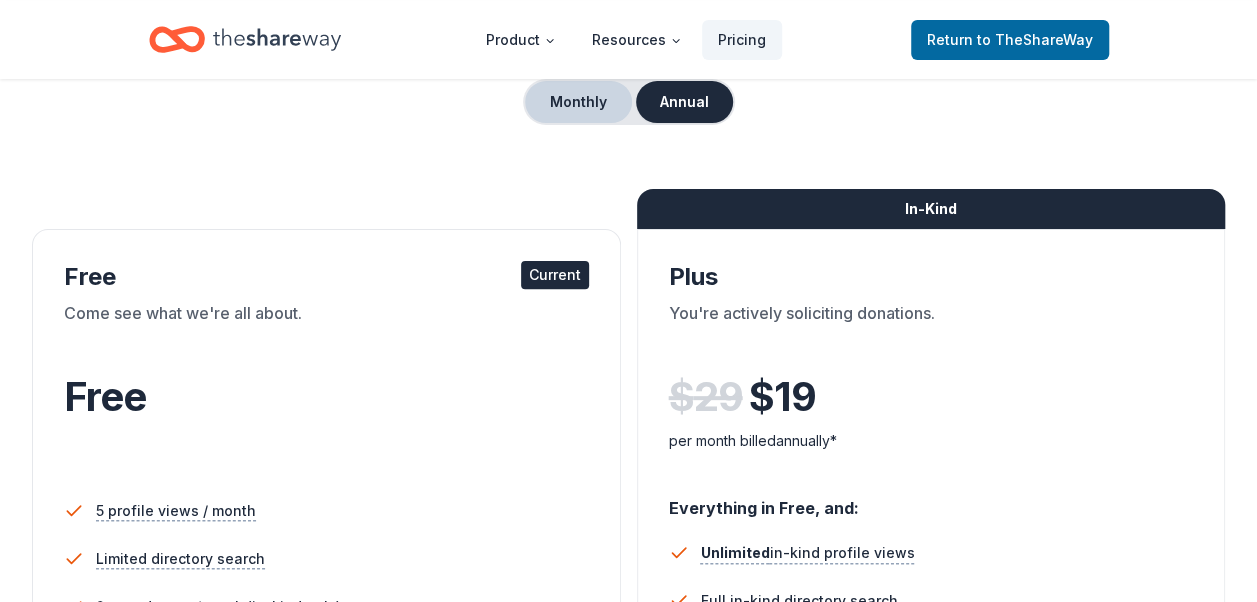 click on "Monthly" at bounding box center [578, 102] 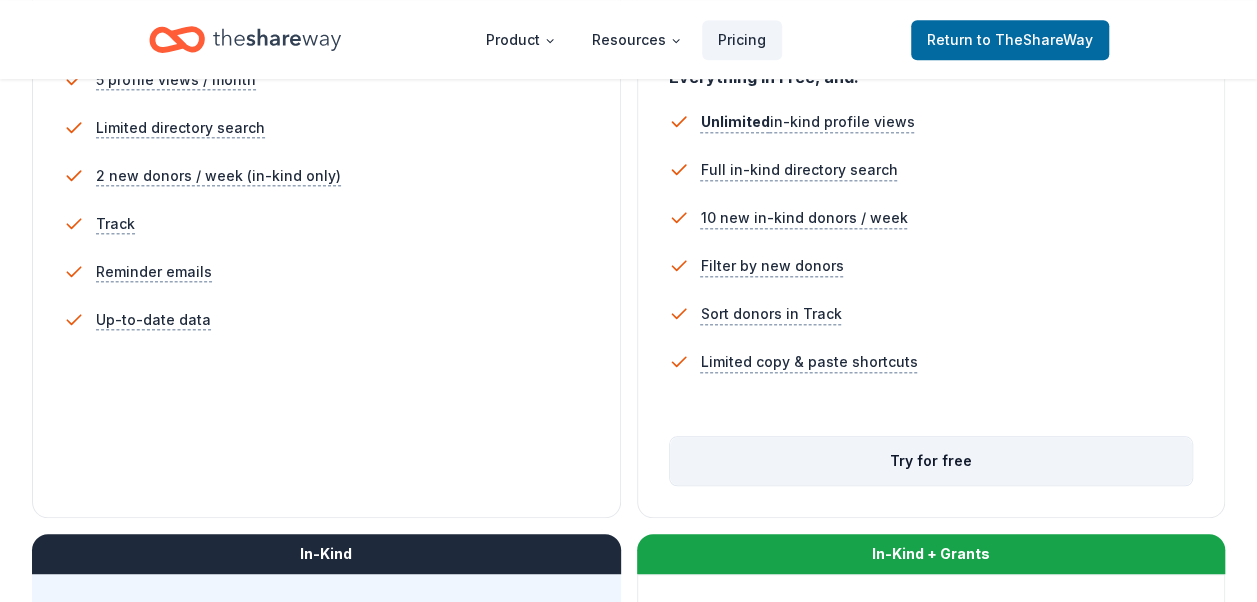 scroll, scrollTop: 600, scrollLeft: 0, axis: vertical 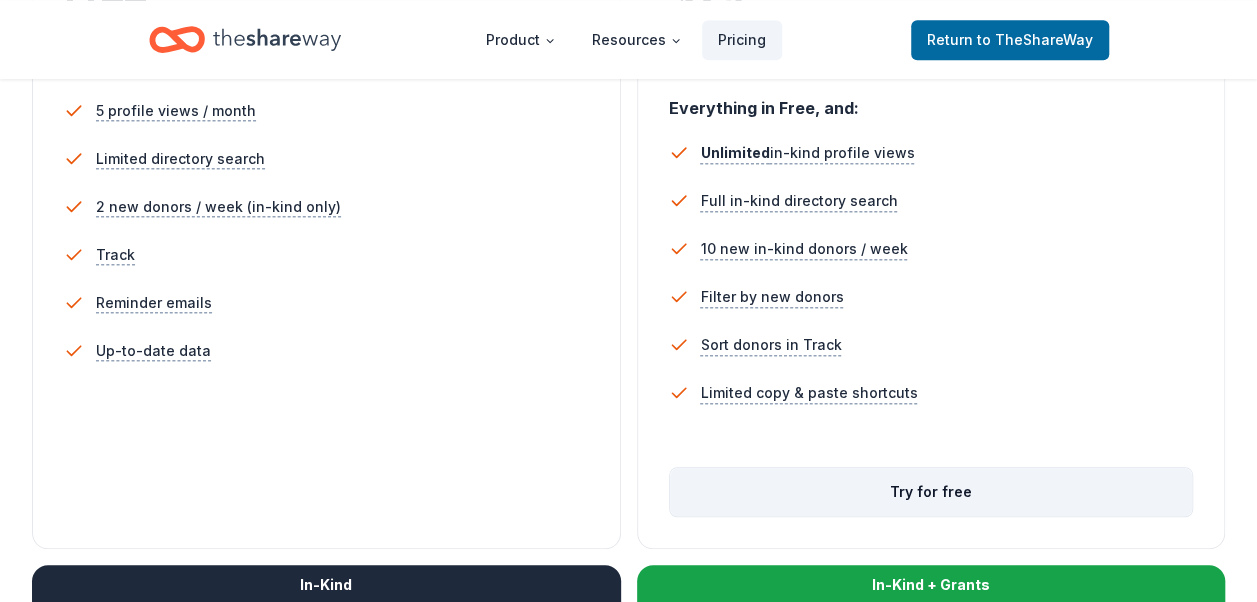 click on "Try for free" at bounding box center [931, 492] 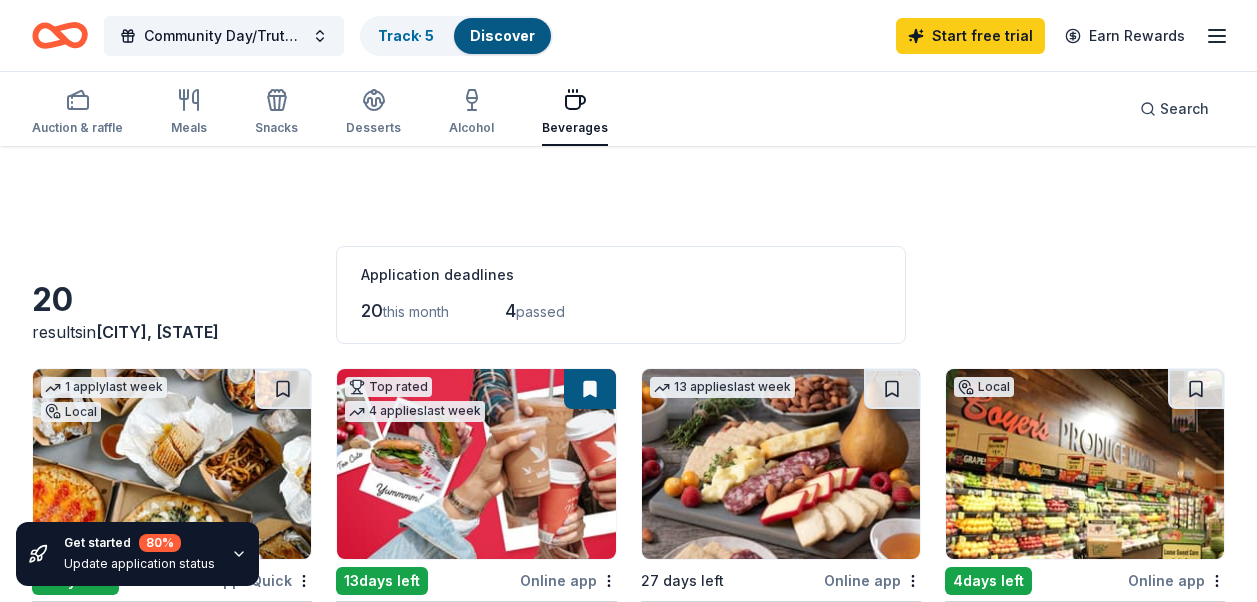 scroll, scrollTop: 700, scrollLeft: 0, axis: vertical 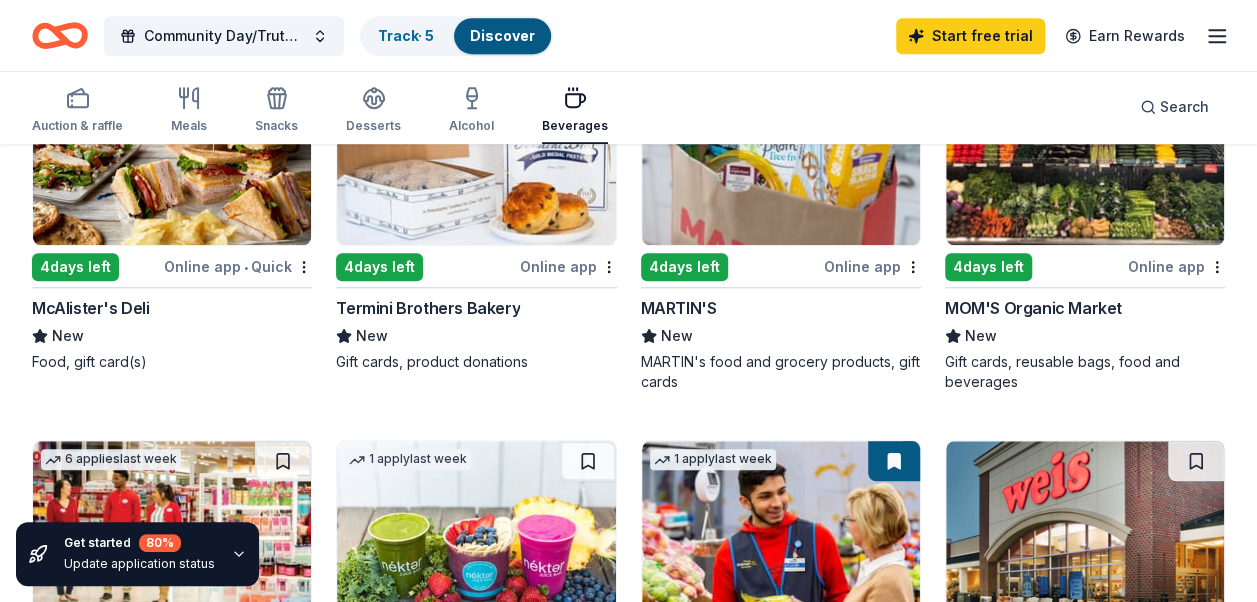 click on "Discover" at bounding box center (502, 35) 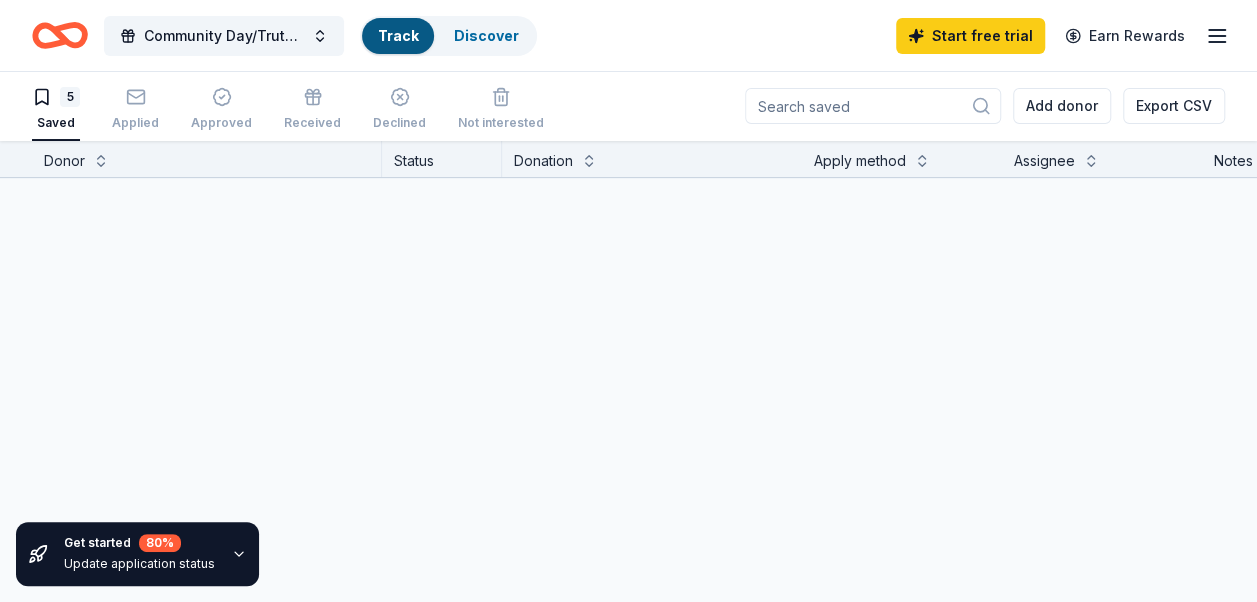 scroll, scrollTop: 0, scrollLeft: 0, axis: both 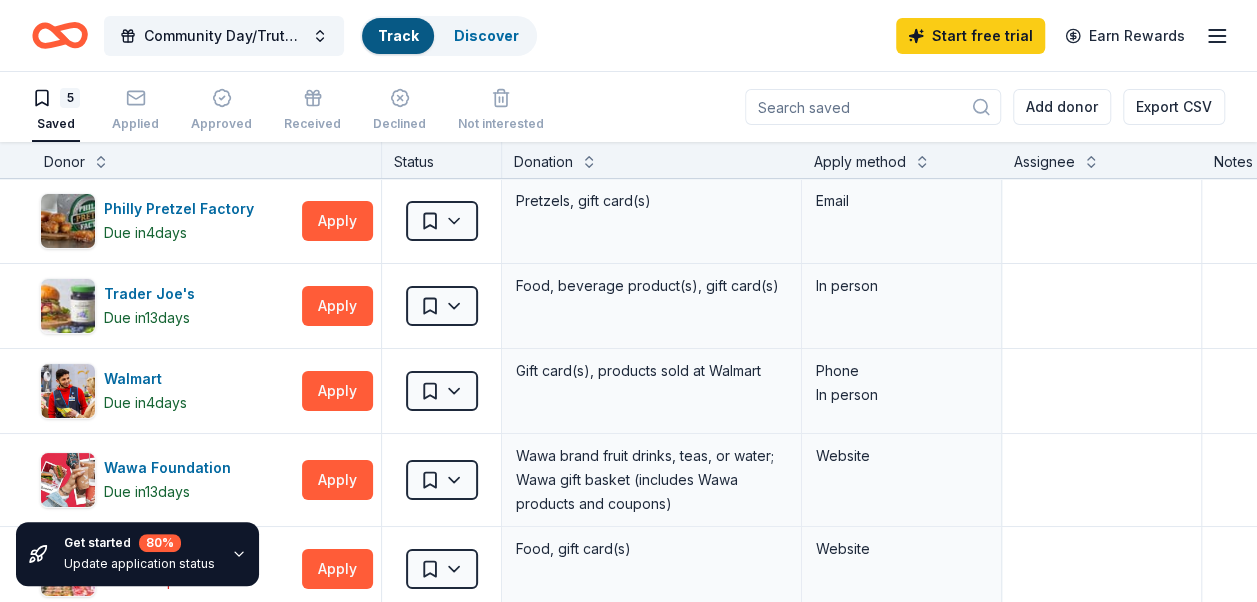 click on "Track" at bounding box center (398, 35) 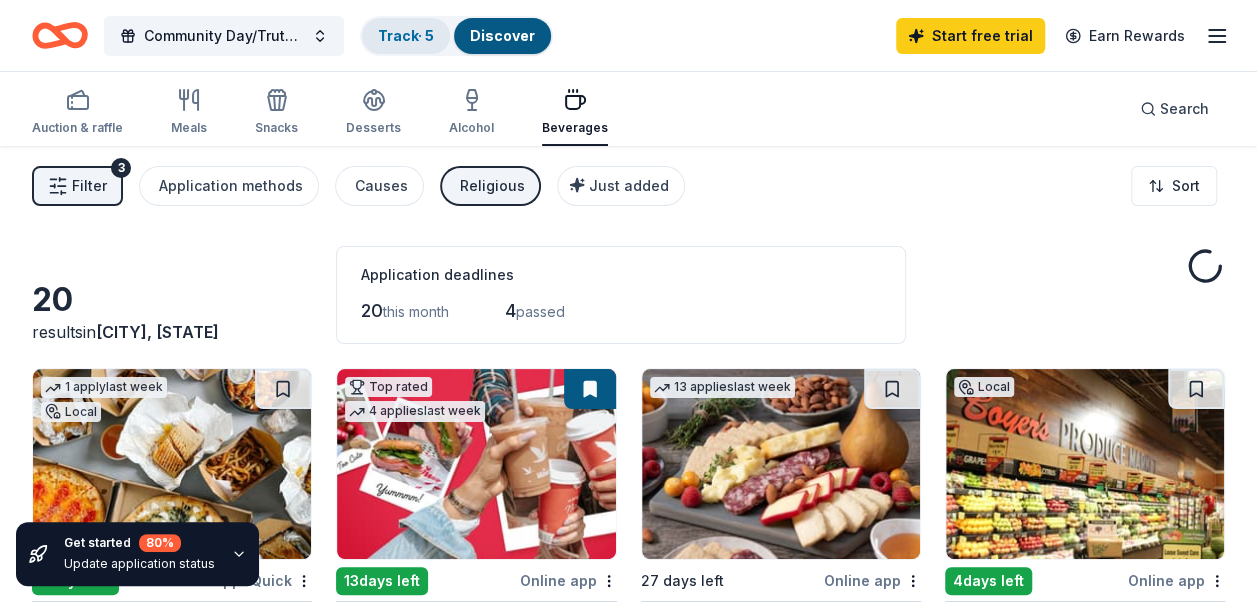 scroll, scrollTop: 0, scrollLeft: 0, axis: both 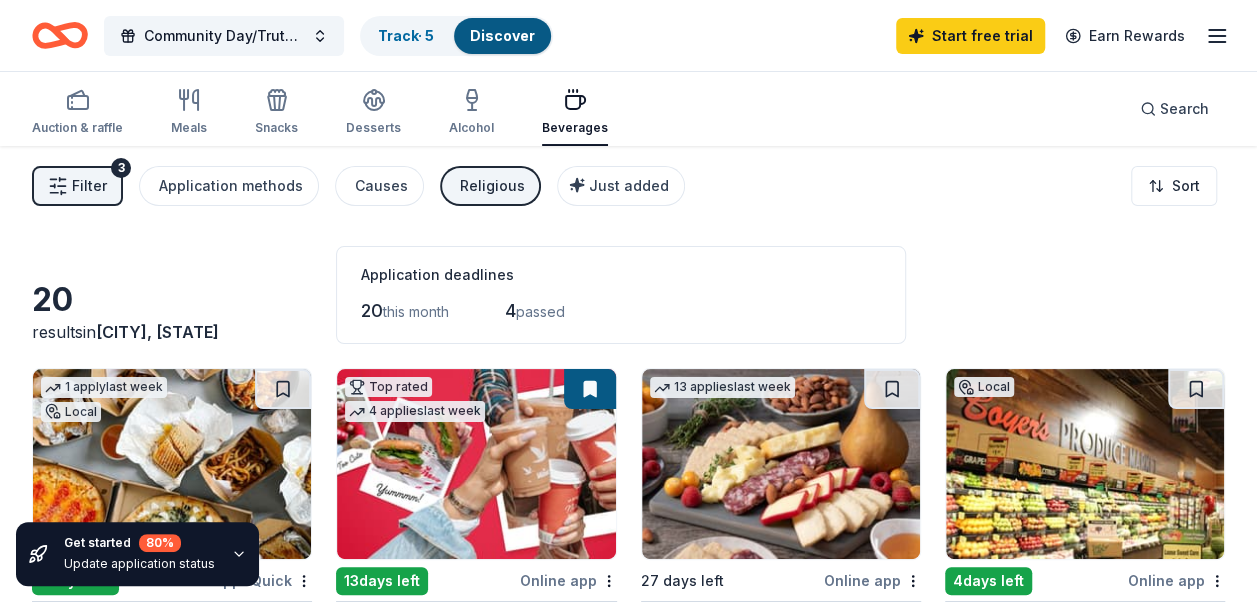 click on "Discover" at bounding box center [502, 35] 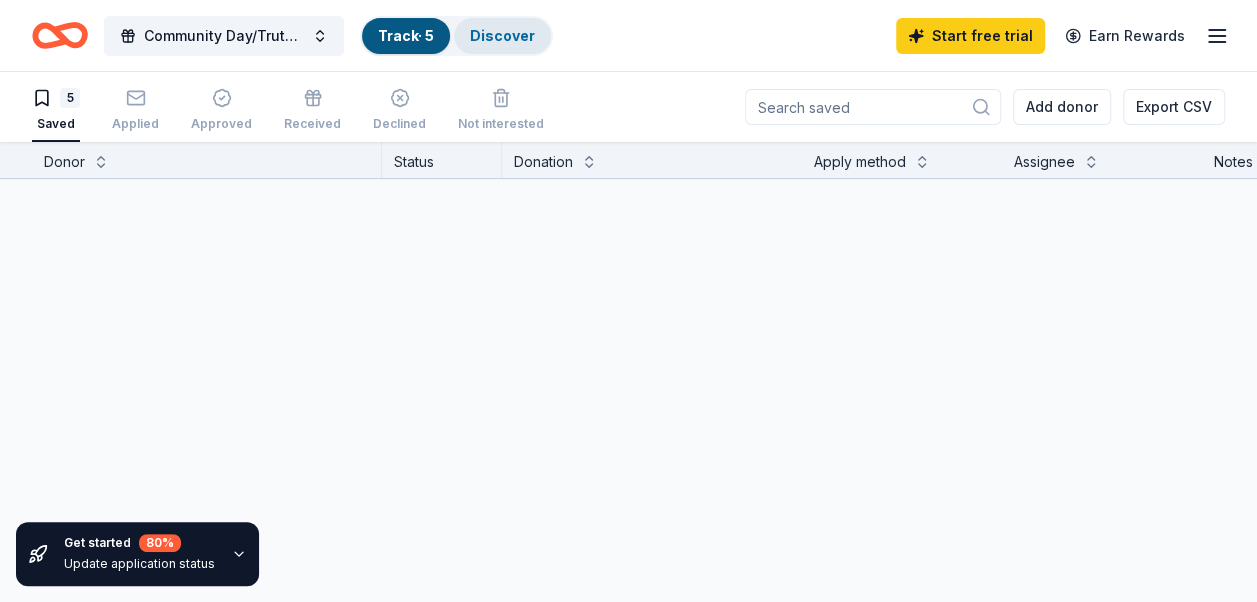 scroll, scrollTop: 0, scrollLeft: 0, axis: both 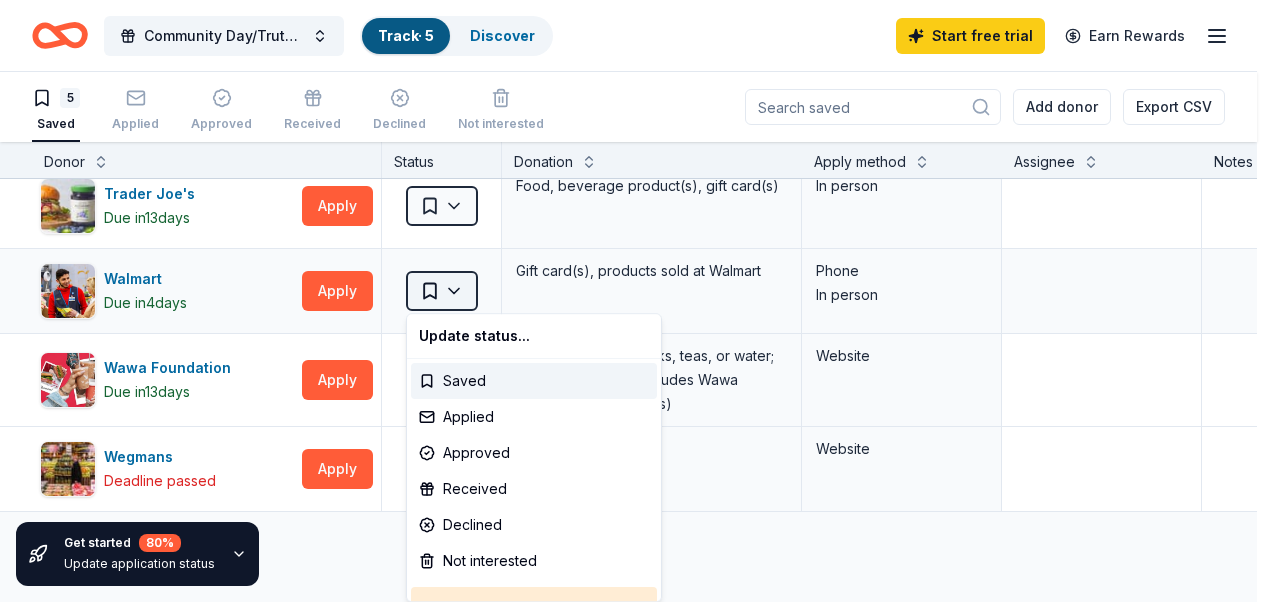 click on "Community Day/Truth Games Track  · 5 Discover Start free  trial Earn Rewards 5 Saved Applied Approved Received Declined Not interested Add donor Export CSV Get started 80 % Update application status Donor Status Donation Apply method Assignee Notes Philly Pretzel Factory Due in  4  days Apply Saved Pretzels, gift card(s) Email Trader Joe's Due in  13  days Apply Saved Food, beverage product(s), gift card(s) In person Walmart Due in  4  days Apply Saved Gift card(s), products sold at Walmart Phone In person Wawa Foundation Due in  13  days Apply Saved Wawa brand fruit drinks, teas, or water; Wawa gift basket (includes Wawa products and coupons) Website Wegmans Deadline passed Apply Saved Food, gift card(s) Website   Discover more donors Saved Update status... Saved Applied Approved Received Declined Not interested Updating status does not submit an application" at bounding box center (636, 301) 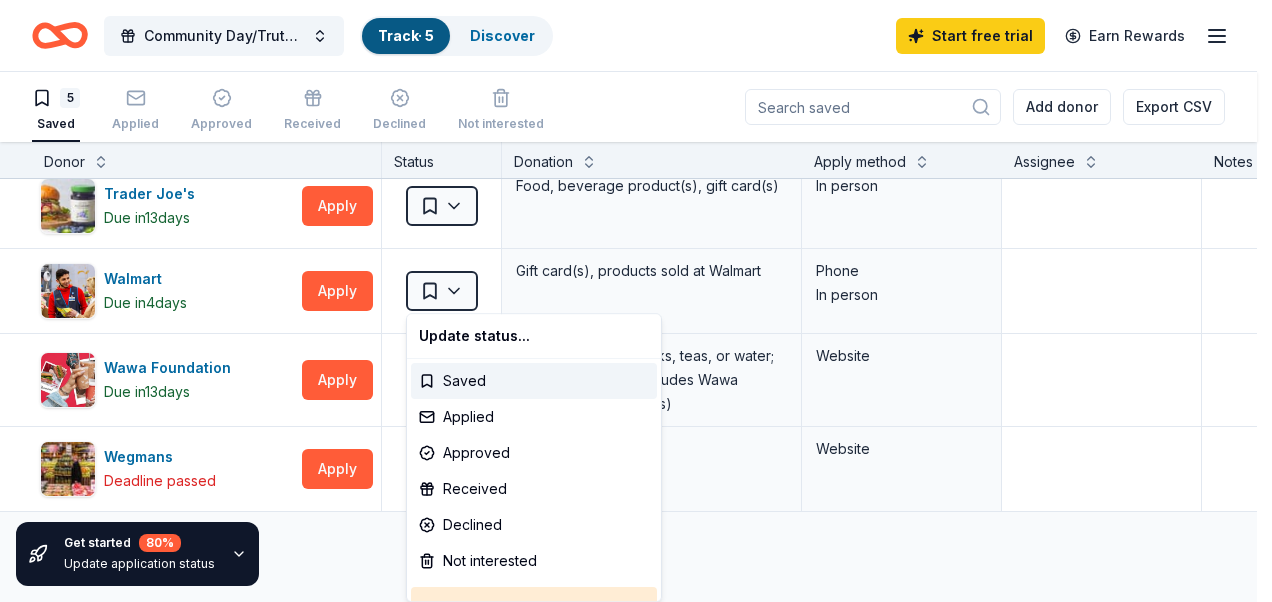 click on "Community Day/Truth Games Track  · 5 Discover Start free  trial Earn Rewards 5 Saved Applied Approved Received Declined Not interested Add donor Export CSV Get started 80 % Update application status Donor Status Donation Apply method Assignee Notes Philly Pretzel Factory Due in  4  days Apply Saved Pretzels, gift card(s) Email Trader Joe's Due in  13  days Apply Saved Food, beverage product(s), gift card(s) In person Walmart Due in  4  days Apply Saved Gift card(s), products sold at Walmart Phone In person Wawa Foundation Due in  13  days Apply Saved Wawa brand fruit drinks, teas, or water; Wawa gift basket (includes Wawa products and coupons) Website Wegmans Deadline passed Apply Saved Food, gift card(s) Website   Discover more donors Saved Update status... Saved Applied Approved Received Declined Not interested Updating status does not submit an application" at bounding box center (636, 301) 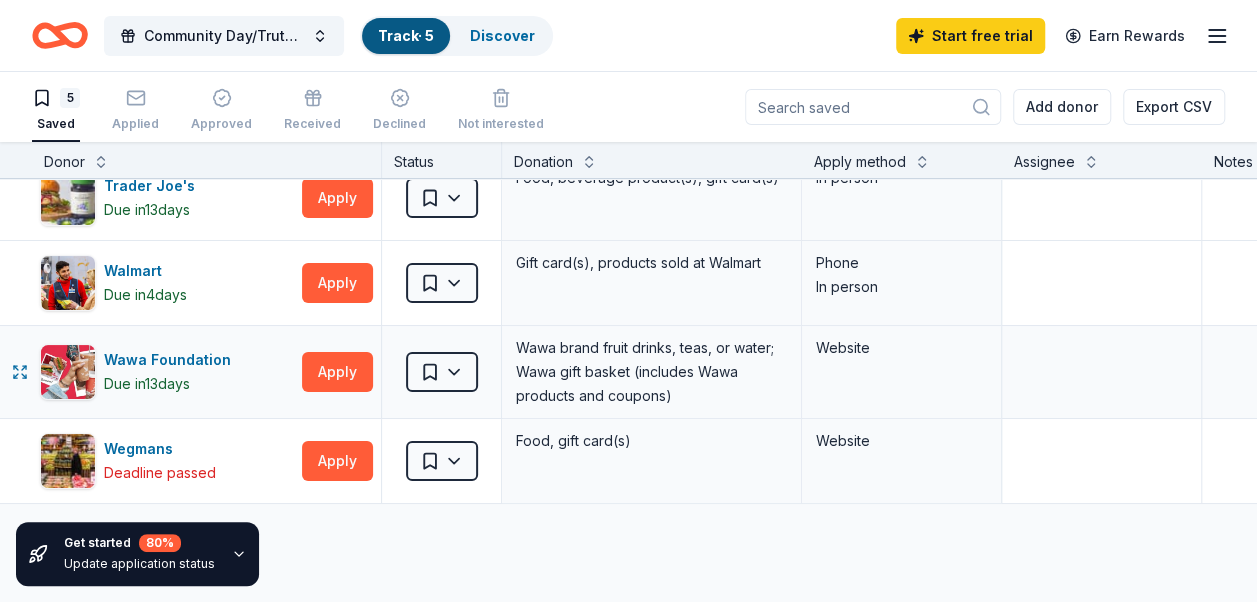 scroll, scrollTop: 100, scrollLeft: 0, axis: vertical 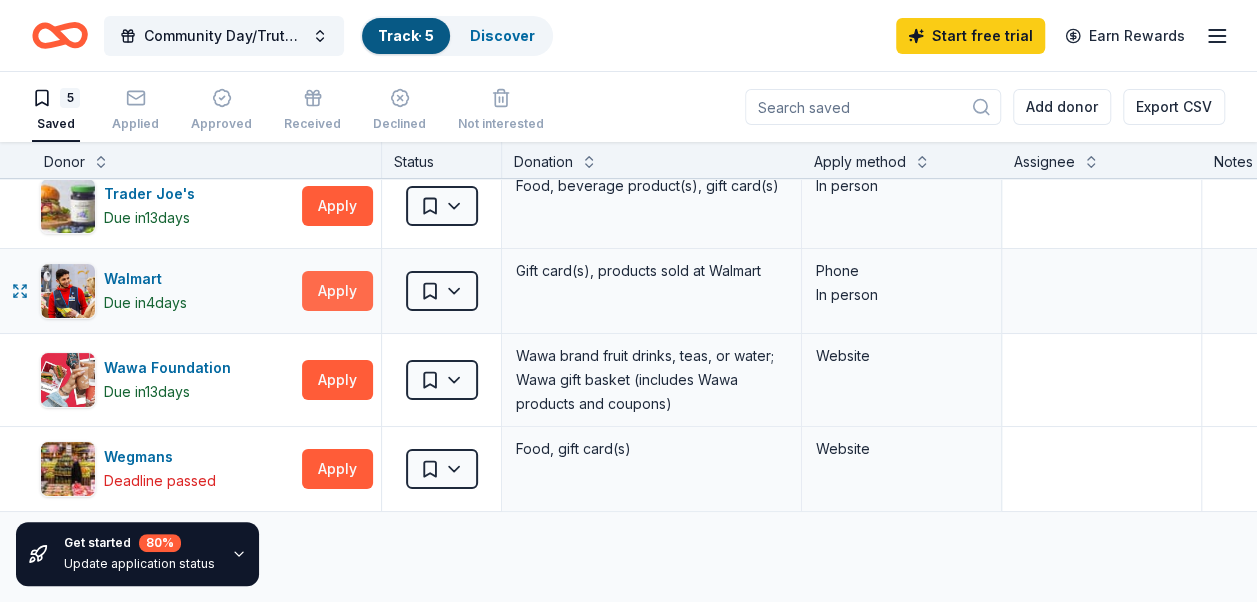 click on "Apply" at bounding box center [337, 291] 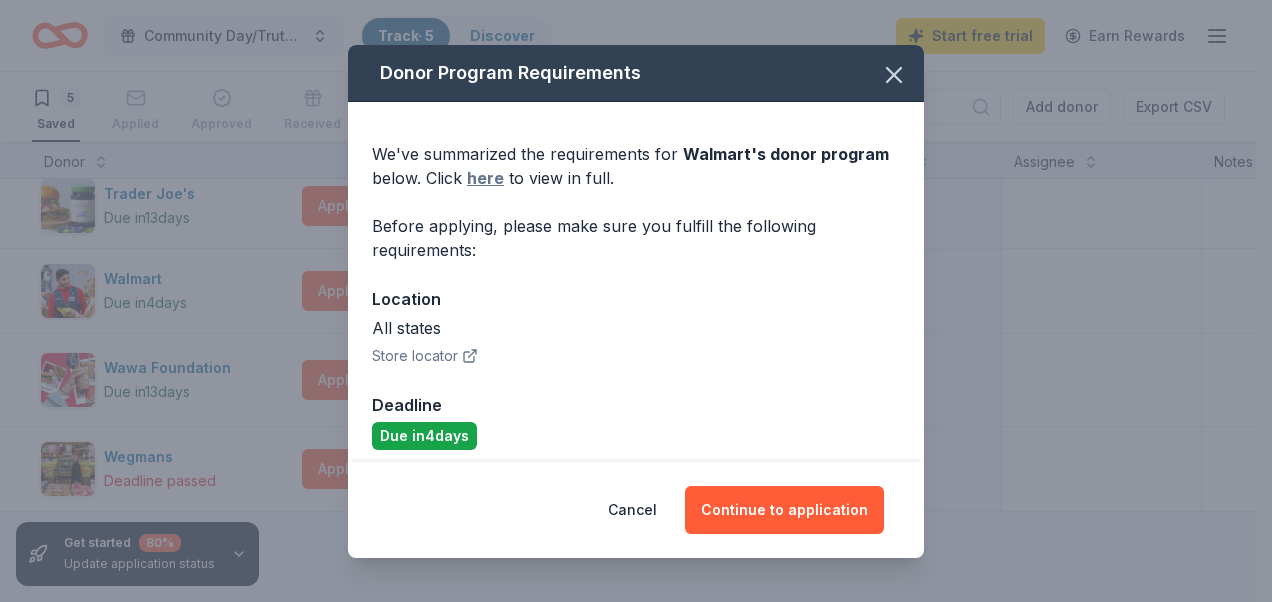 click on "here" at bounding box center [485, 178] 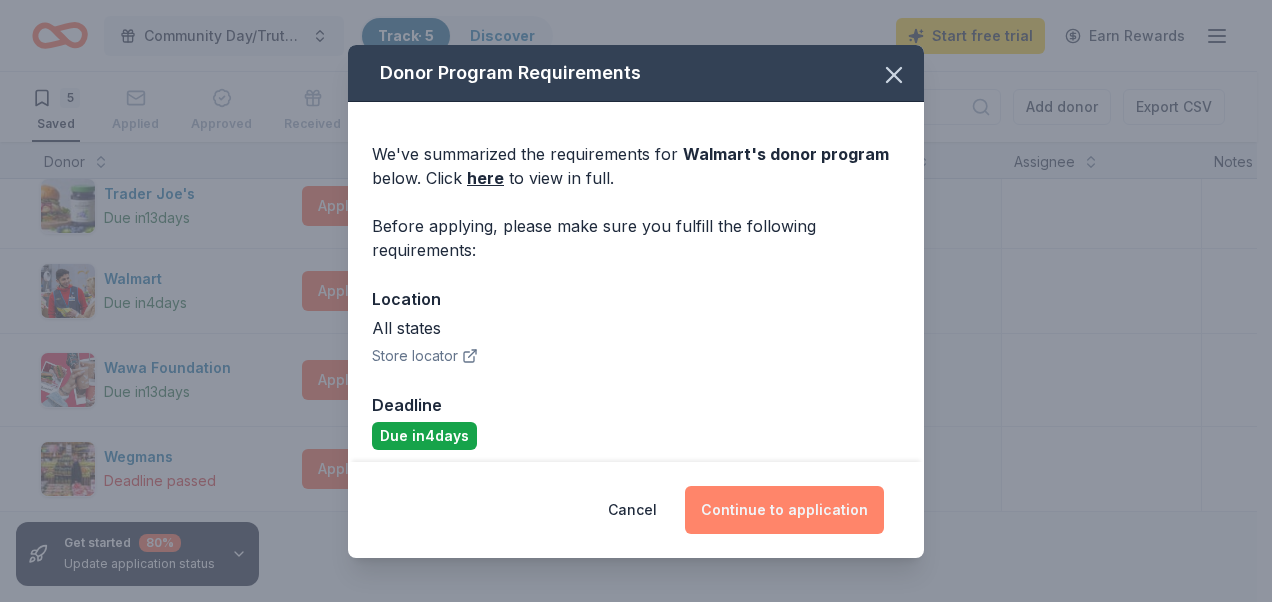 click on "Continue to application" at bounding box center (784, 510) 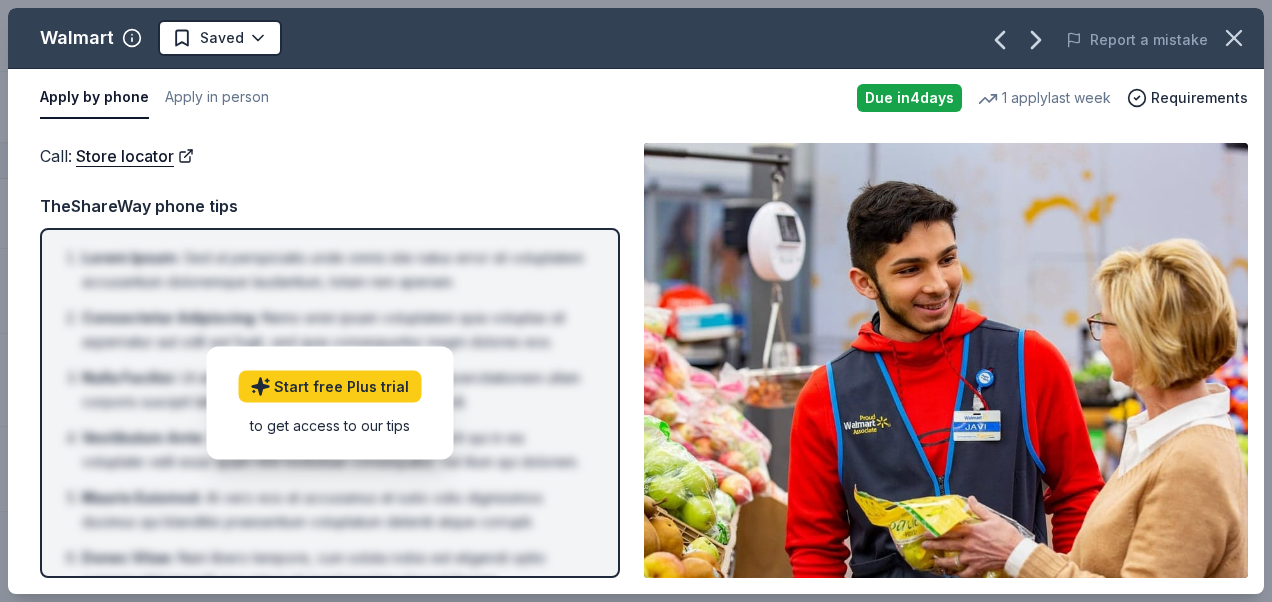 click on "1   apply  last week" at bounding box center [1044, 98] 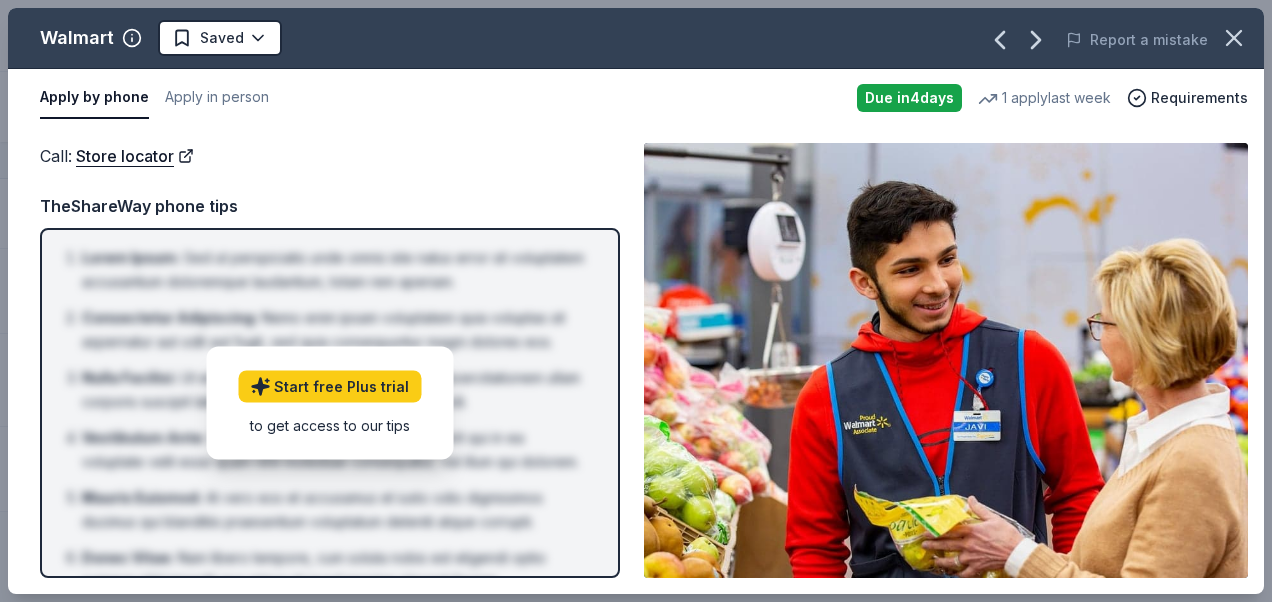 click on "1   apply  last week" at bounding box center (1044, 98) 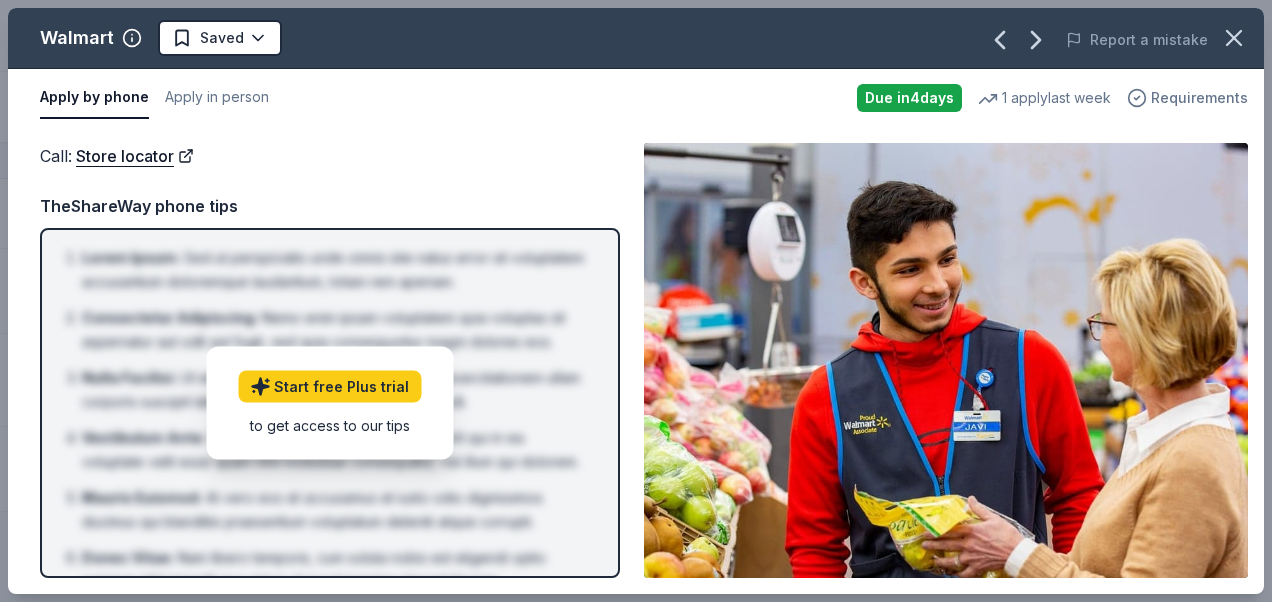 click on "Requirements" at bounding box center [1199, 98] 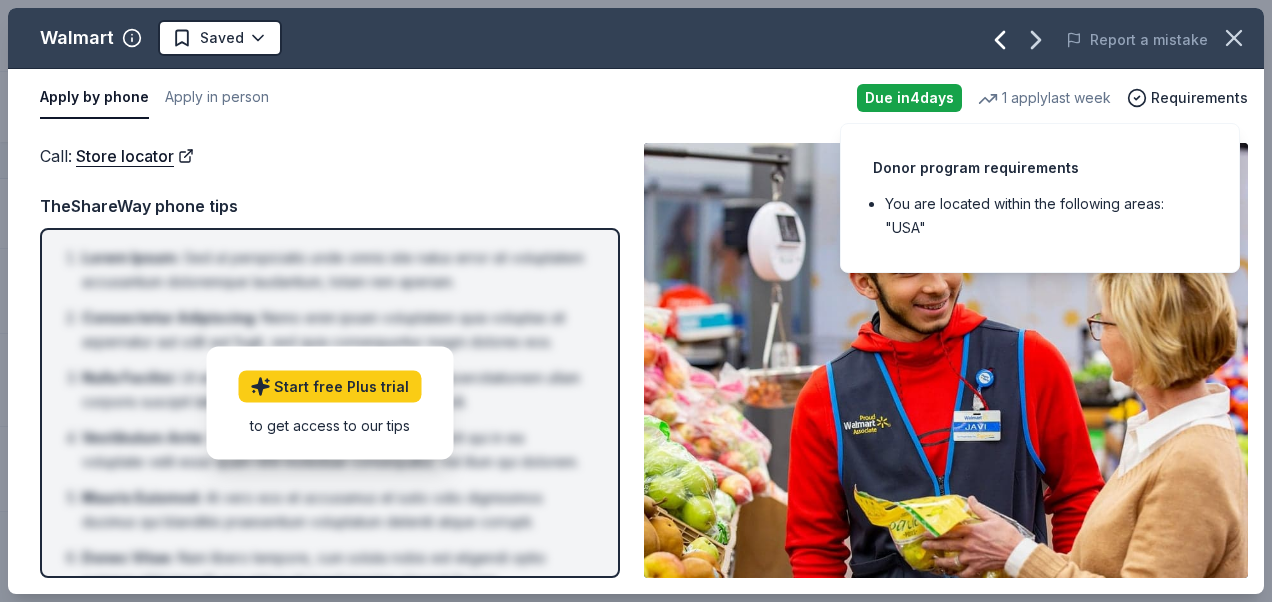 click 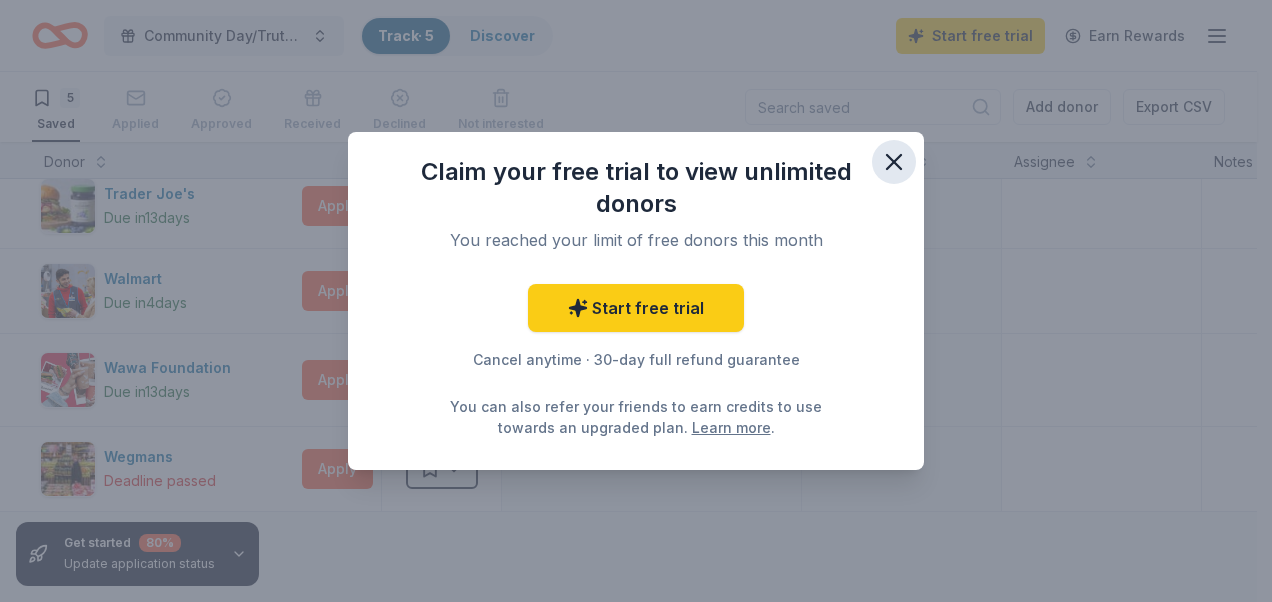 click 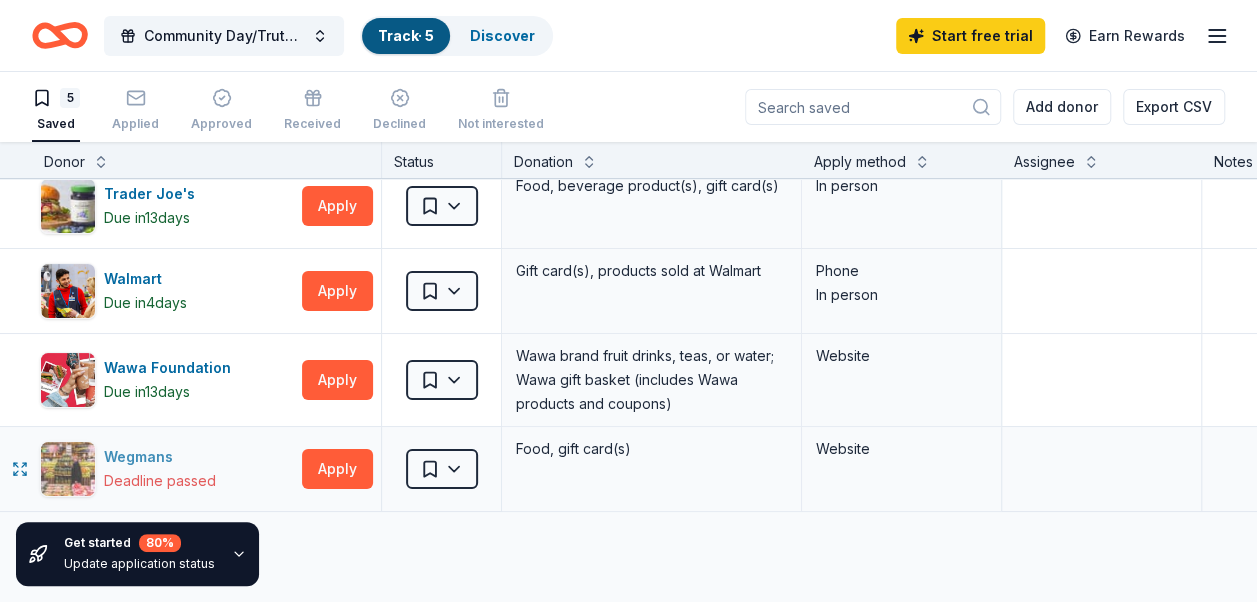 scroll, scrollTop: 0, scrollLeft: 0, axis: both 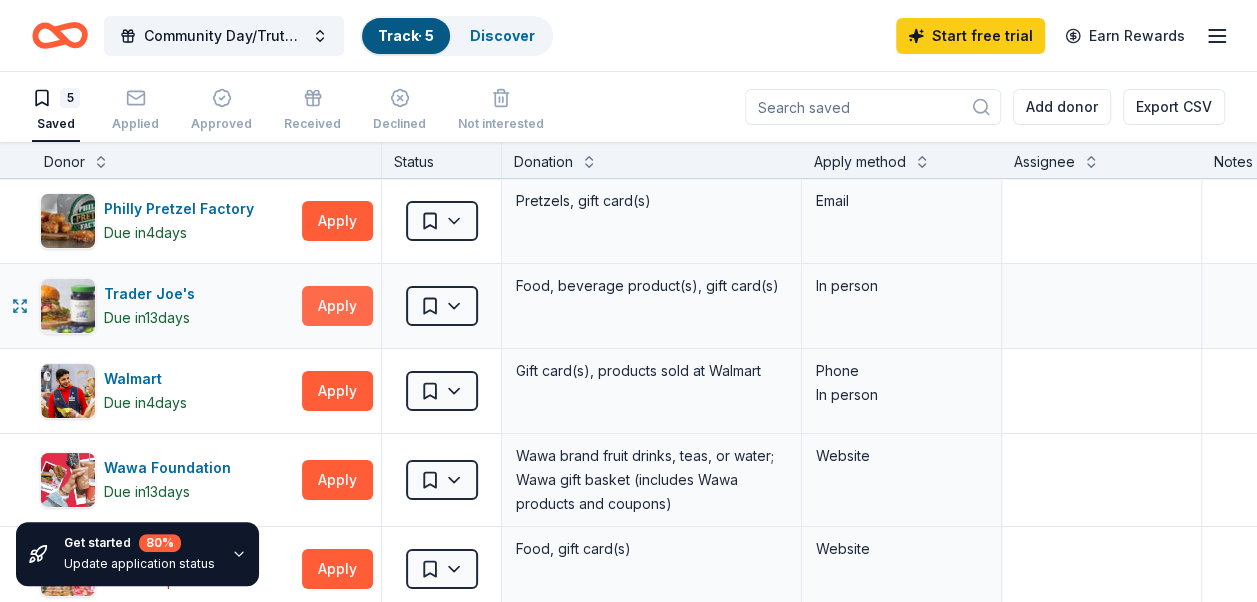 click on "Apply" at bounding box center (337, 306) 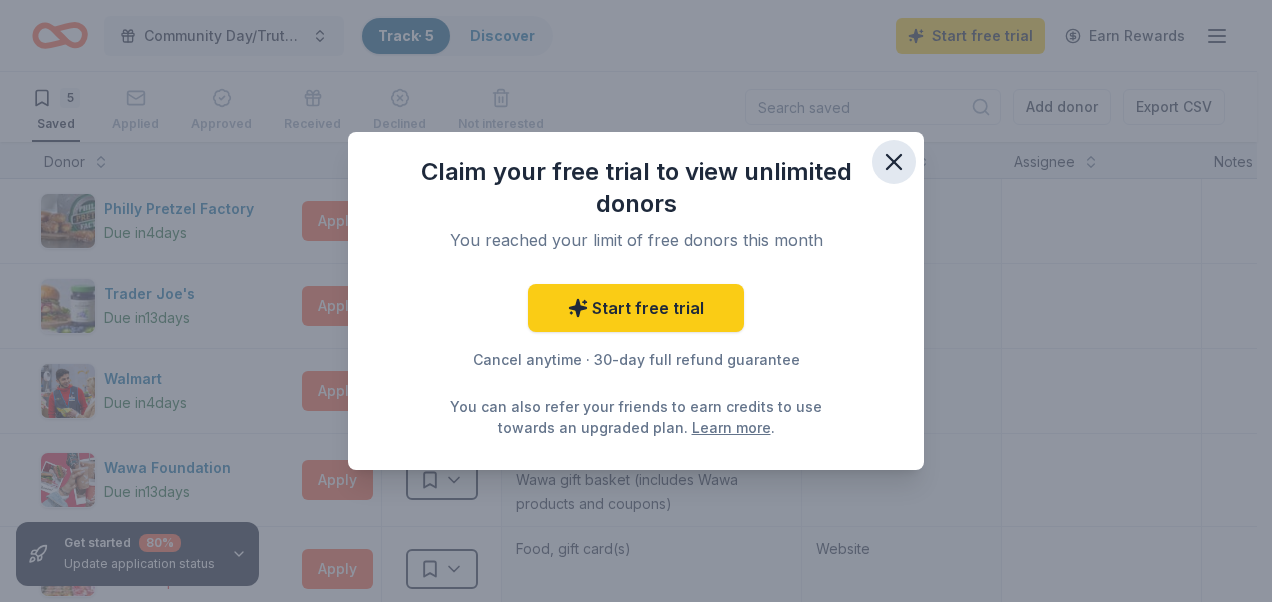 click 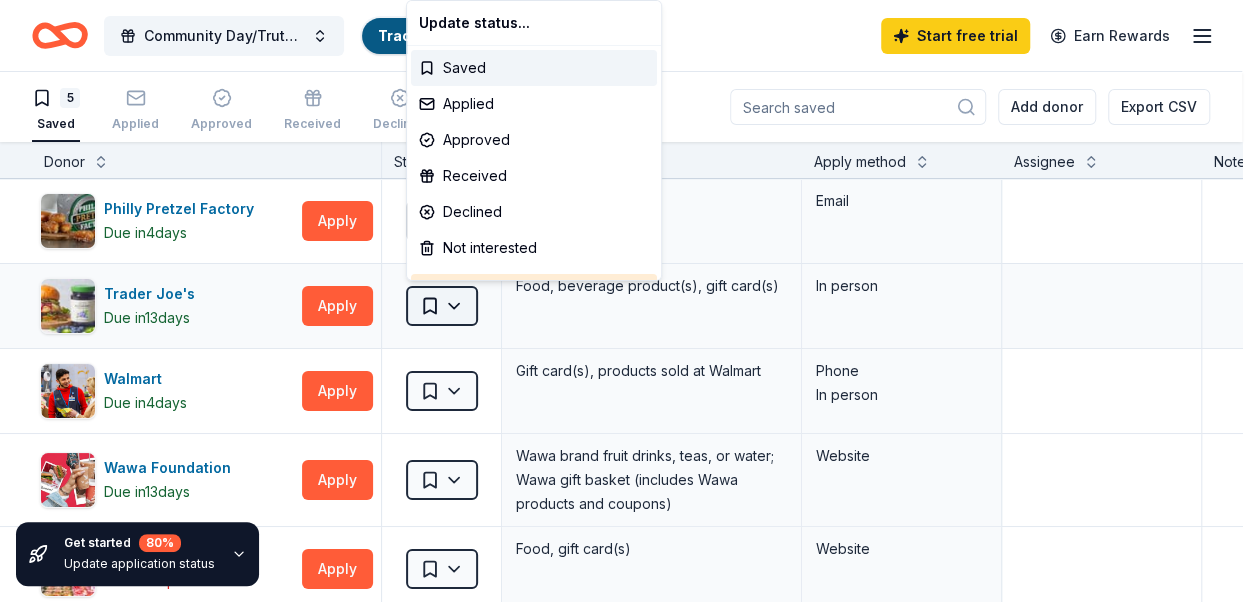 click on "Community Day/Truth Games Track  · 5 Discover Start free  trial Earn Rewards 5 Saved Applied Approved Received Declined Not interested Add donor Export CSV Get started 80 % Update application status Donor Status Donation Apply method Assignee Notes Philly Pretzel Factory Due in  4  days Apply Saved Pretzels, gift card(s) Email Trader Joe's Due in  13  days Apply Saved Food, beverage product(s), gift card(s) In person Walmart Due in  4  days Apply Saved Gift card(s), products sold at Walmart Phone In person Wawa Foundation Due in  13  days Apply Saved Wawa brand fruit drinks, teas, or water; Wawa gift basket (includes Wawa products and coupons) Website Wegmans Deadline passed Apply Saved Food, gift card(s) Website   Discover more donors Saved Update status... Saved Applied Approved Received Declined Not interested Updating status does not submit an application" at bounding box center [628, 301] 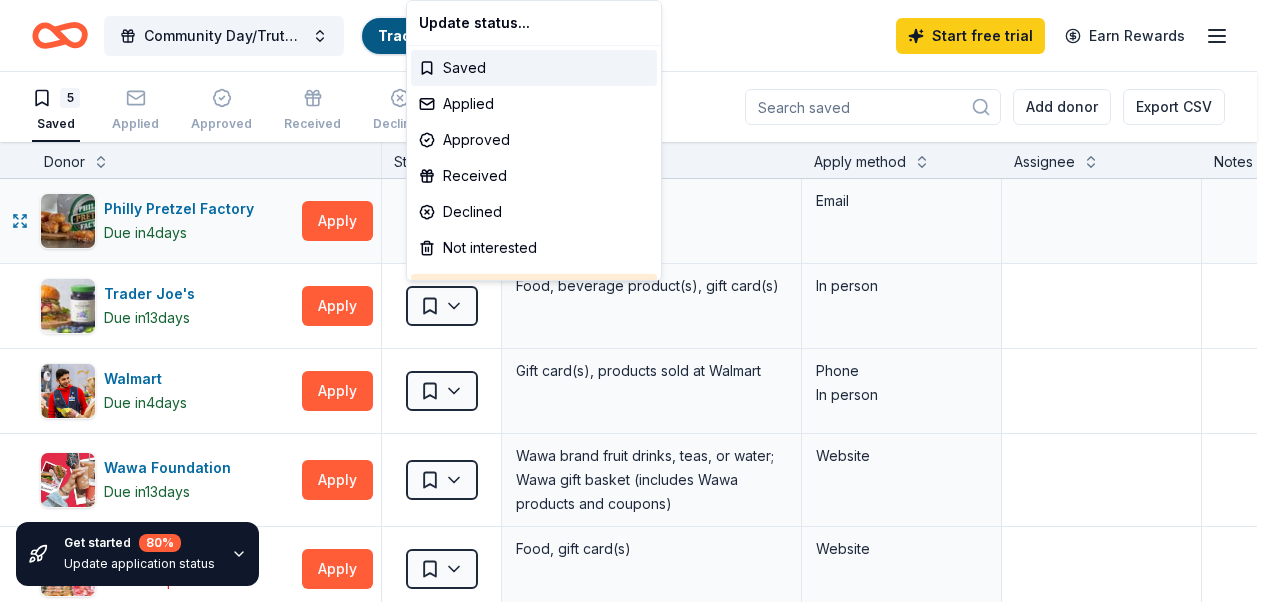 click on "Community Day/Truth Games Track  · 5 Discover Start free  trial Earn Rewards 5 Saved Applied Approved Received Declined Not interested Add donor Export CSV Get started 80 % Update application status Donor Status Donation Apply method Assignee Notes Philly Pretzel Factory Due in  4  days Apply Saved Pretzels, gift card(s) Email Trader Joe's Due in  13  days Apply Saved Food, beverage product(s), gift card(s) In person Walmart Due in  4  days Apply Saved Gift card(s), products sold at Walmart Phone In person Wawa Foundation Due in  13  days Apply Saved Wawa brand fruit drinks, teas, or water; Wawa gift basket (includes Wawa products and coupons) Website Wegmans Deadline passed Apply Saved Food, gift card(s) Website   Discover more donors Saved Update status... Saved Applied Approved Received Declined Not interested Updating status does not submit an application" at bounding box center (636, 301) 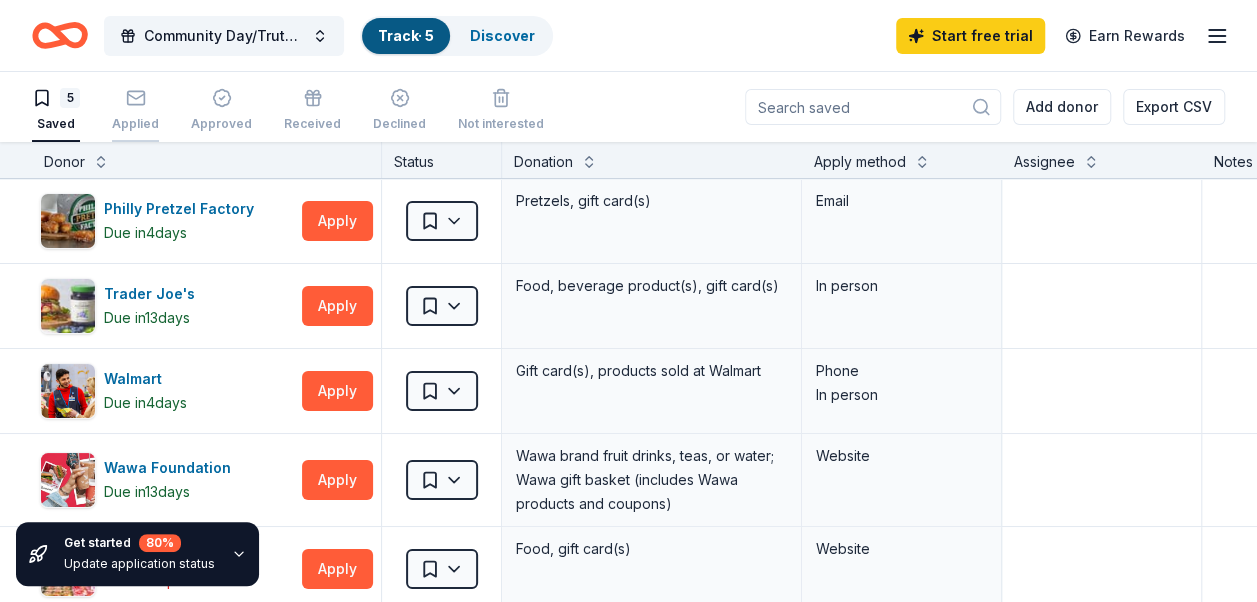click on "Applied" at bounding box center (135, 124) 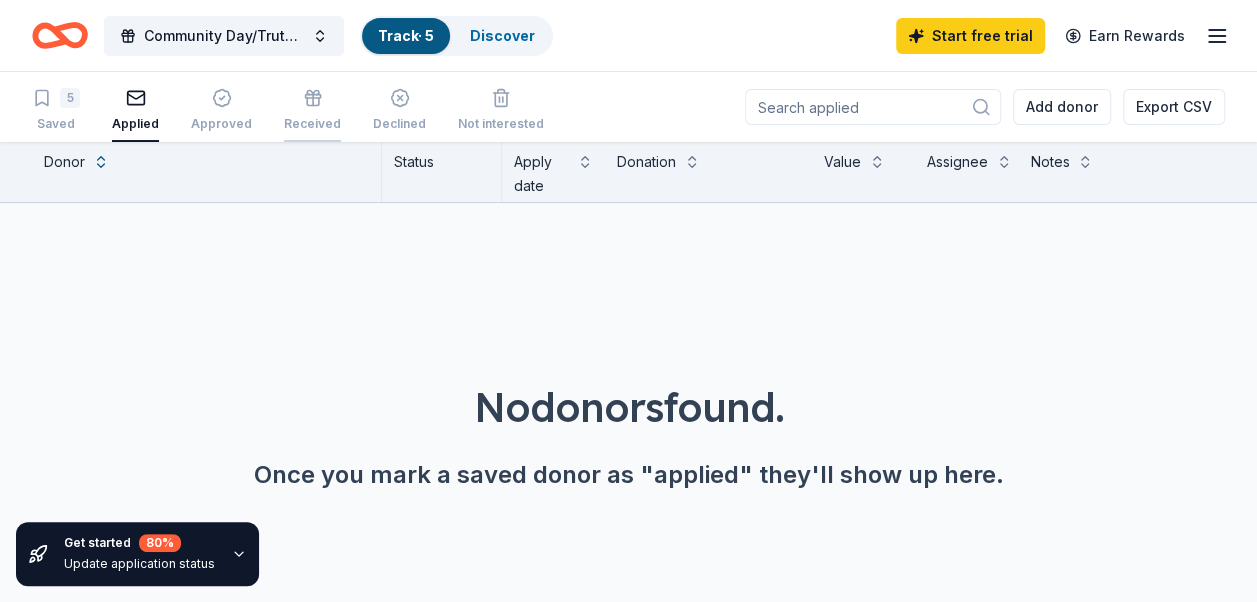 click on "Received" at bounding box center (312, 124) 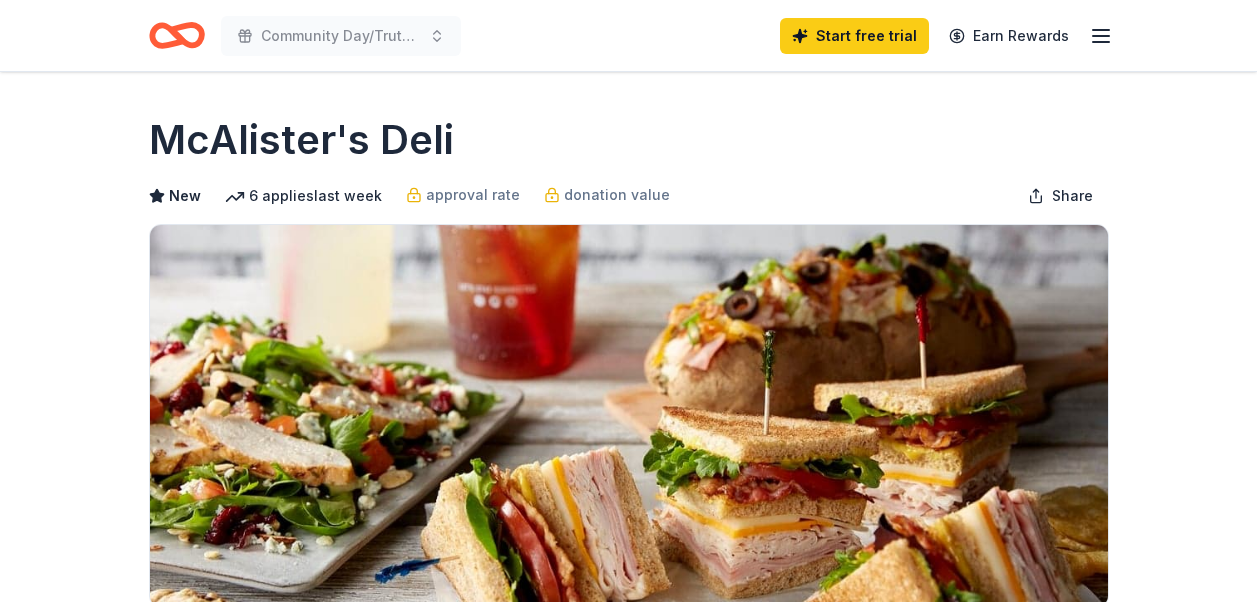 scroll, scrollTop: 800, scrollLeft: 0, axis: vertical 